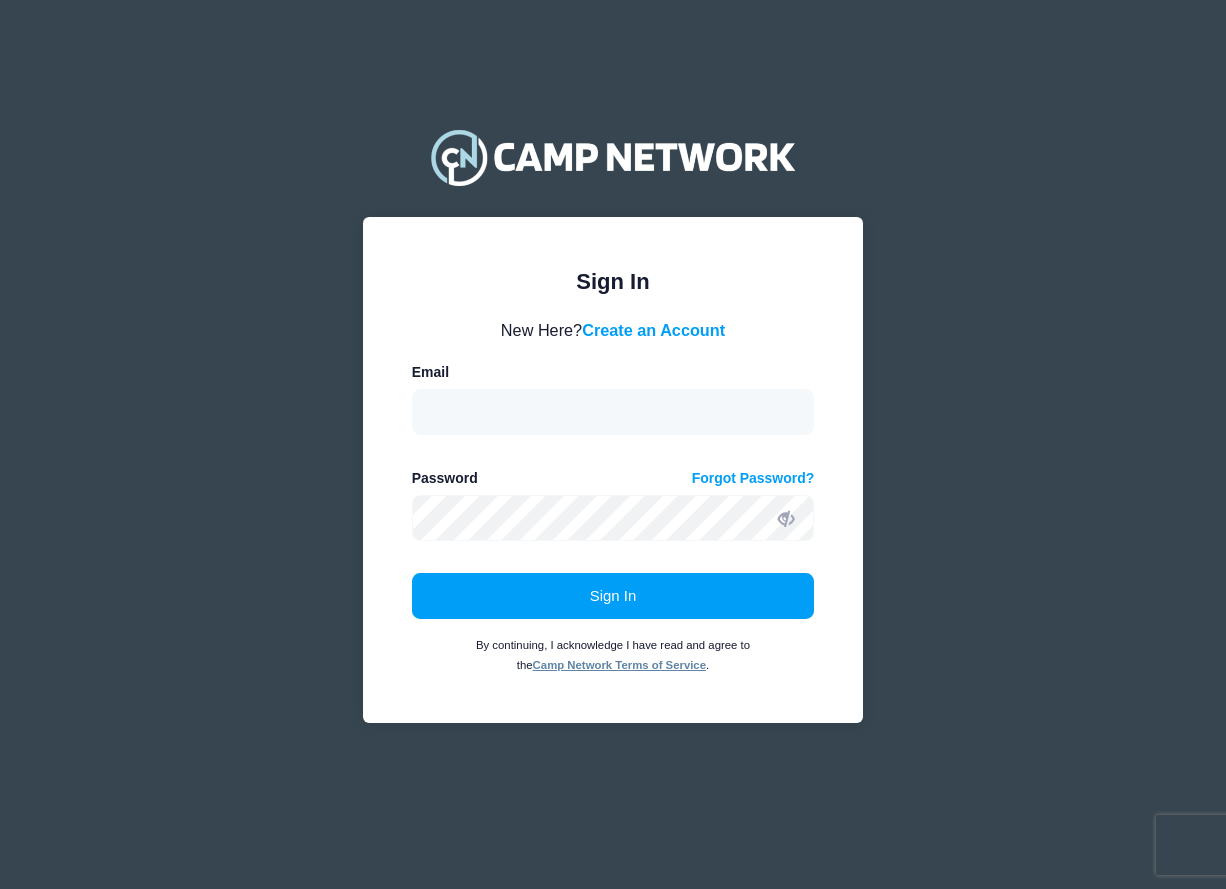 scroll, scrollTop: 0, scrollLeft: 0, axis: both 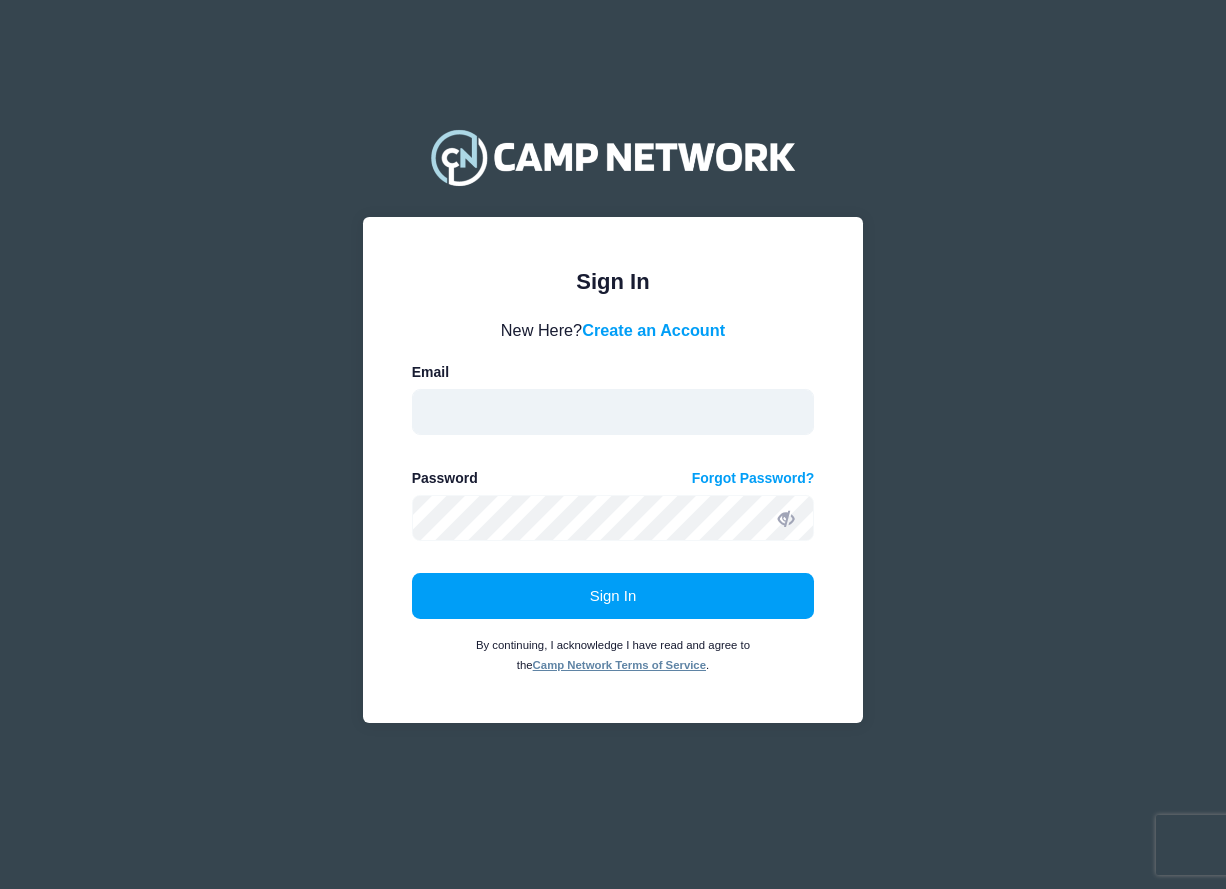 type on "oregancamps@gmail.com" 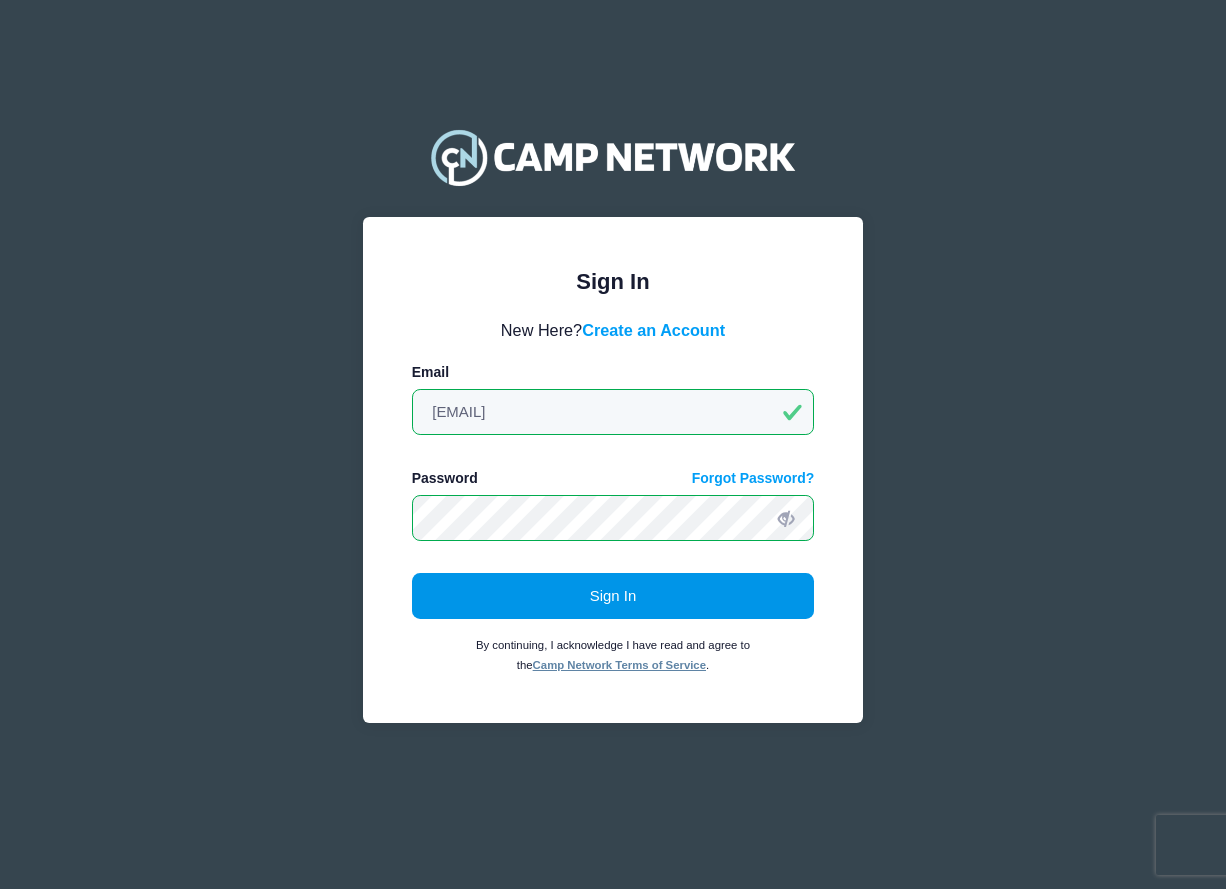 click on "Sign In" at bounding box center (613, 596) 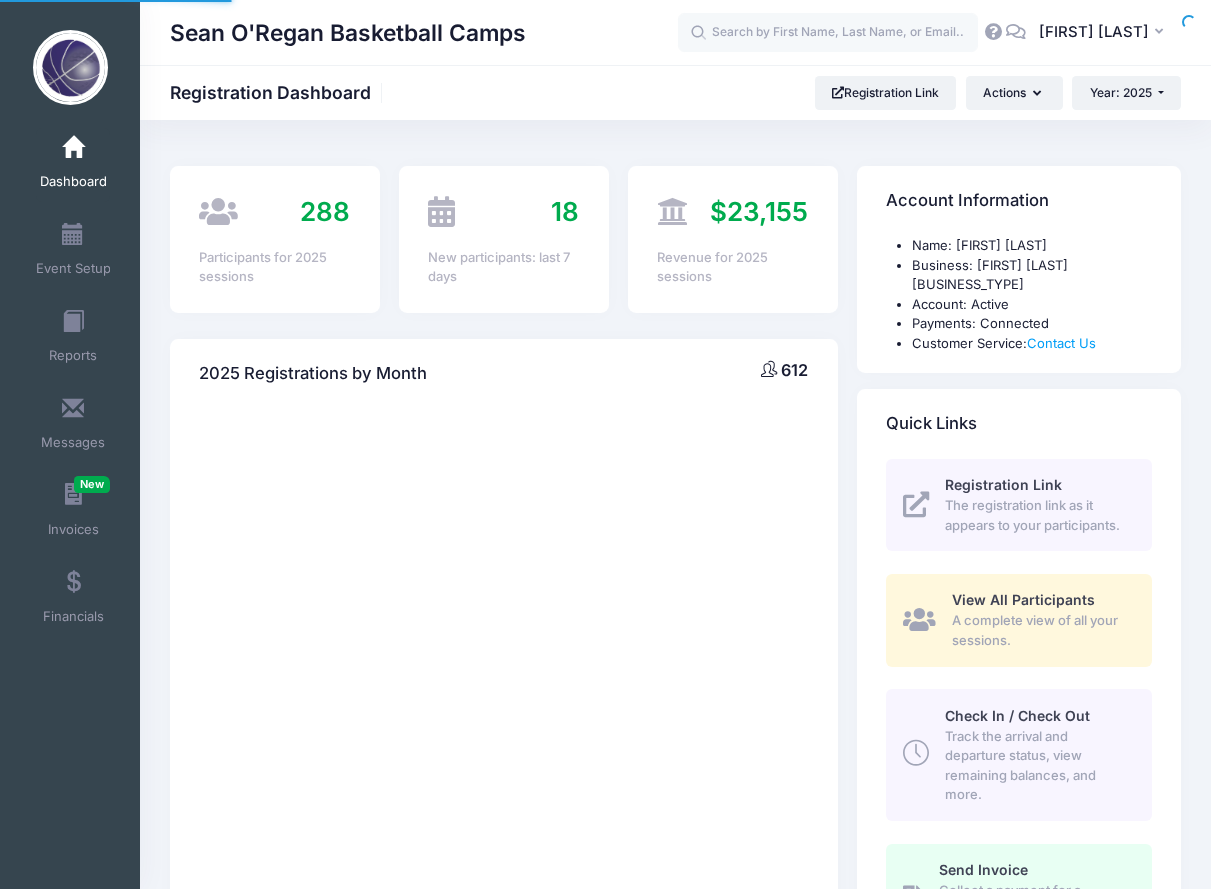scroll, scrollTop: 0, scrollLeft: 0, axis: both 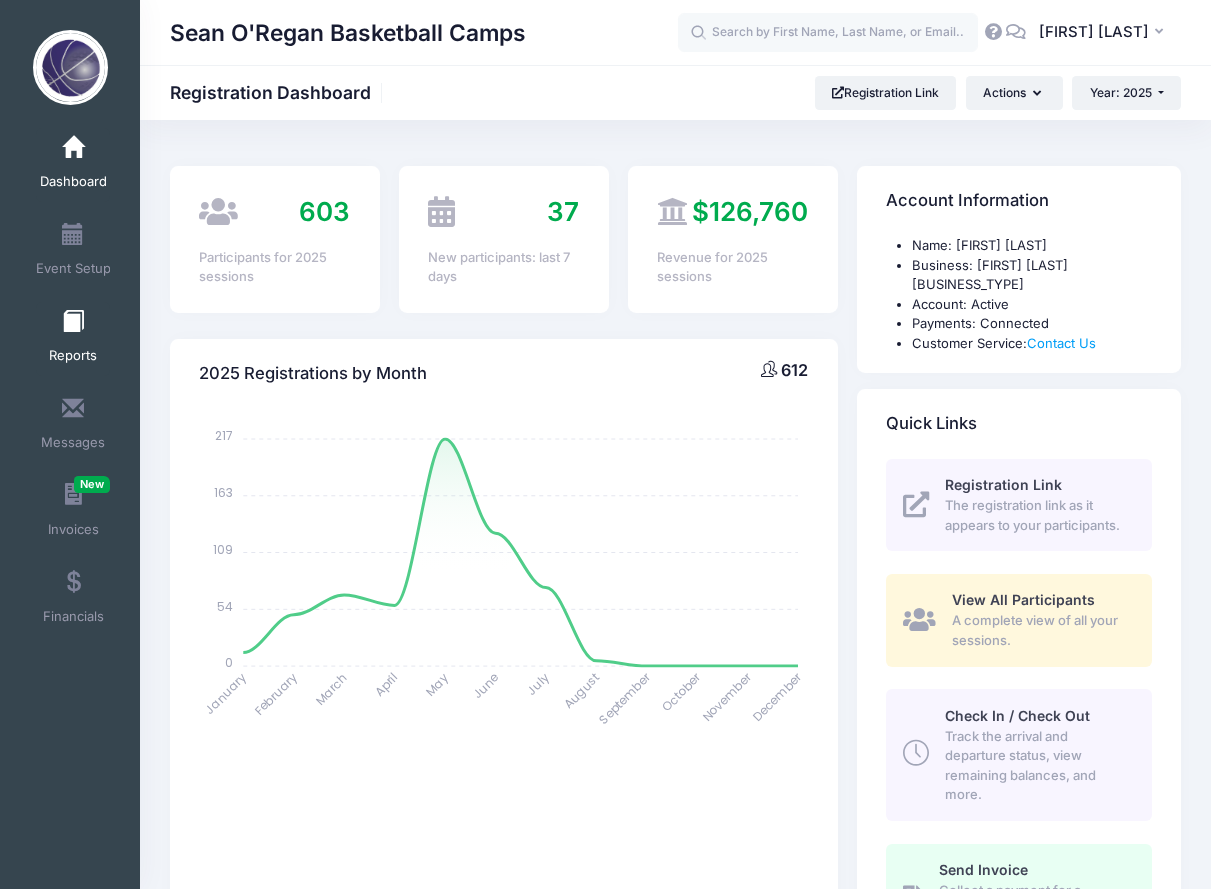 click on "Reports" at bounding box center [73, 339] 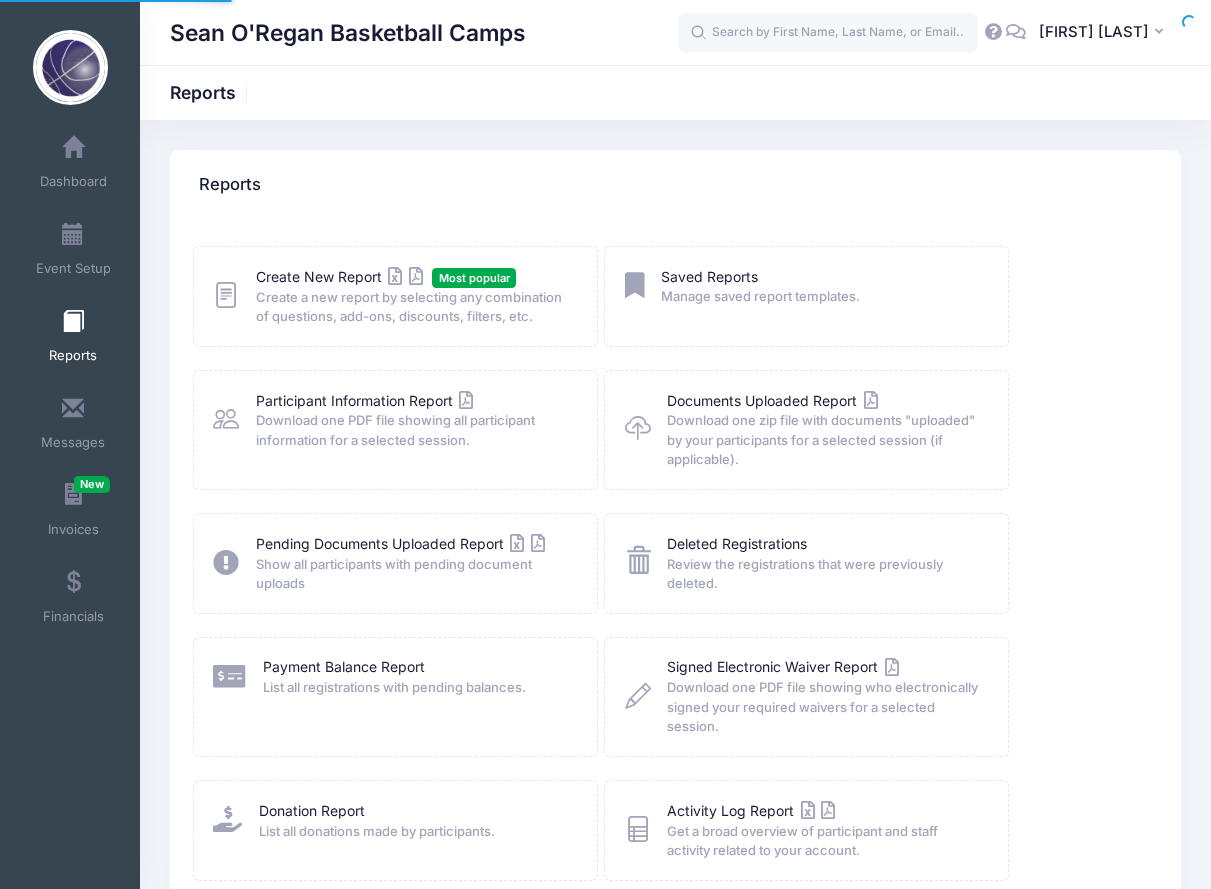 scroll, scrollTop: 0, scrollLeft: 0, axis: both 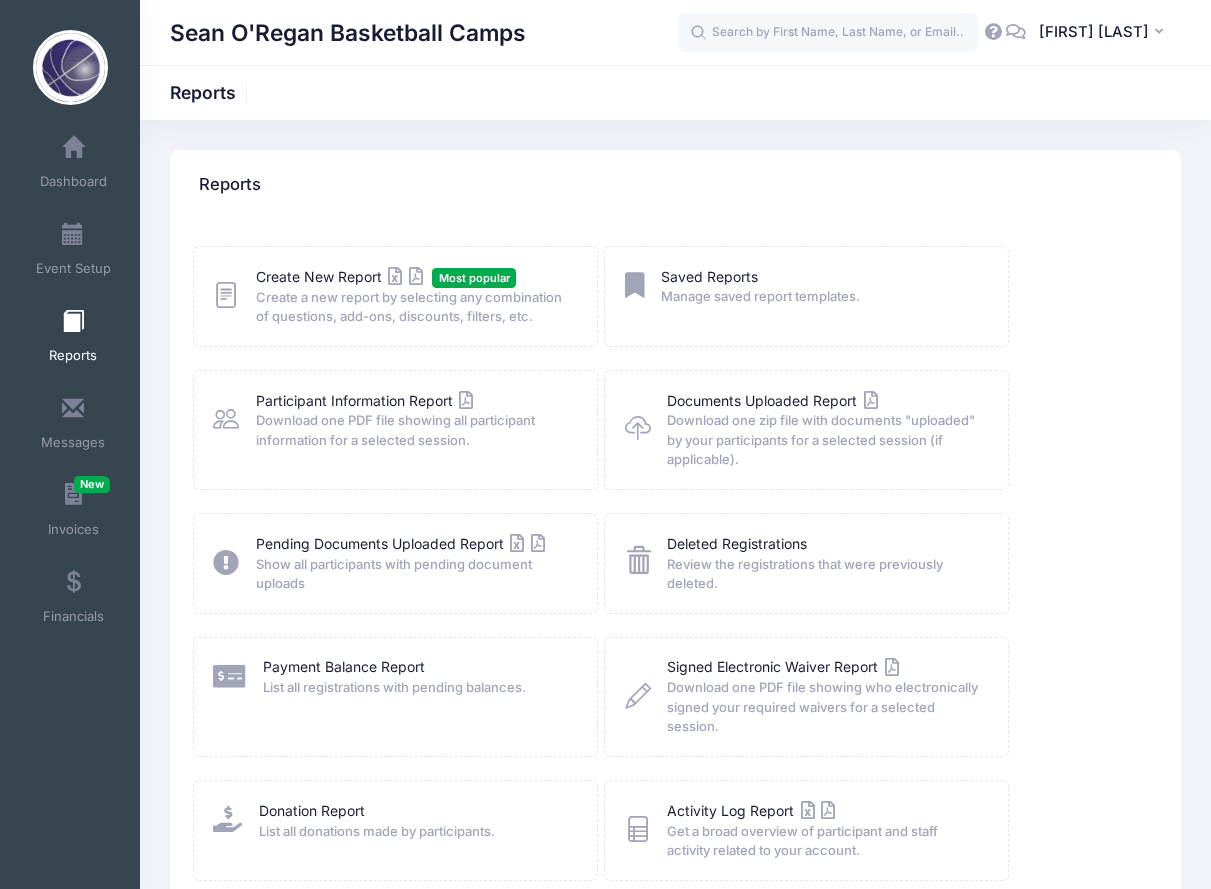 click on "Create a new report by selecting any combination of questions, add-ons, discounts, filters, etc." at bounding box center (413, 307) 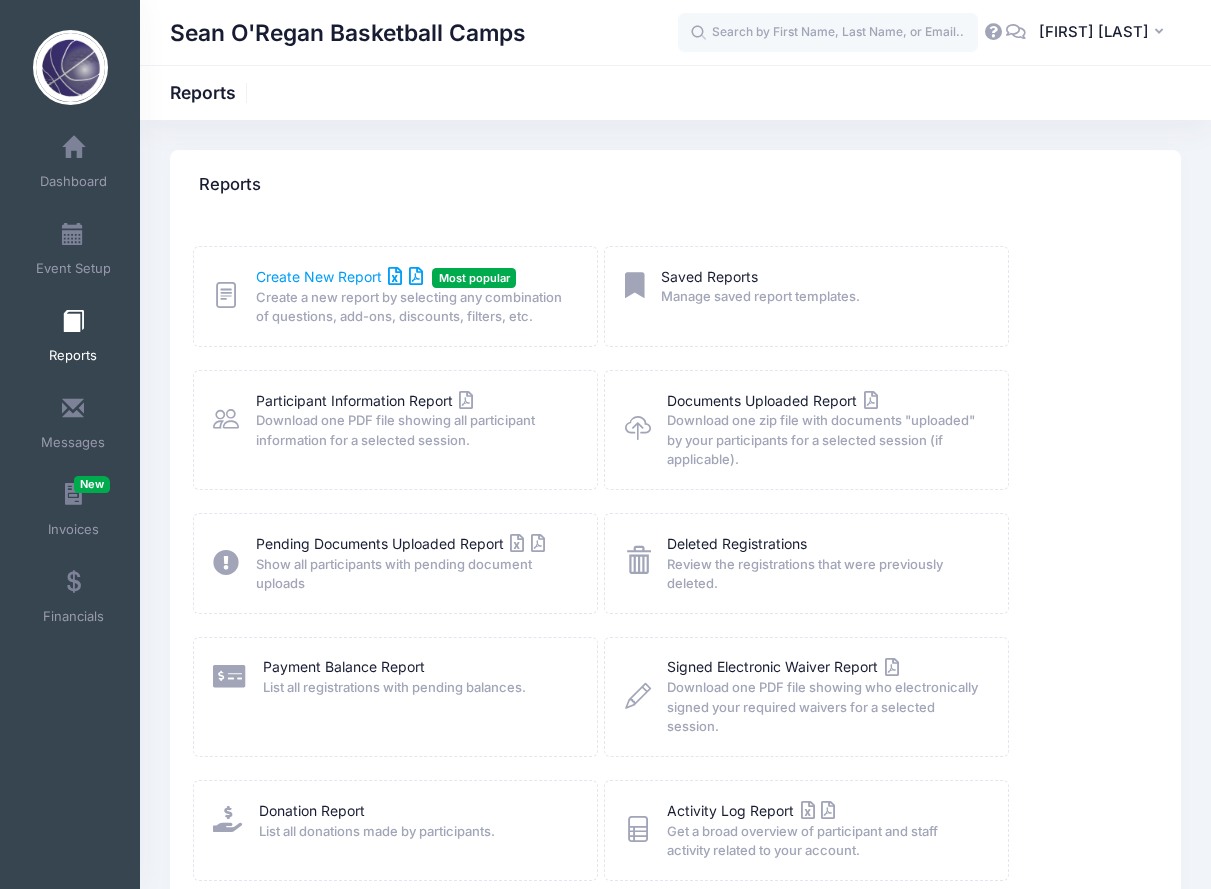 click on "Create New Report" at bounding box center (339, 276) 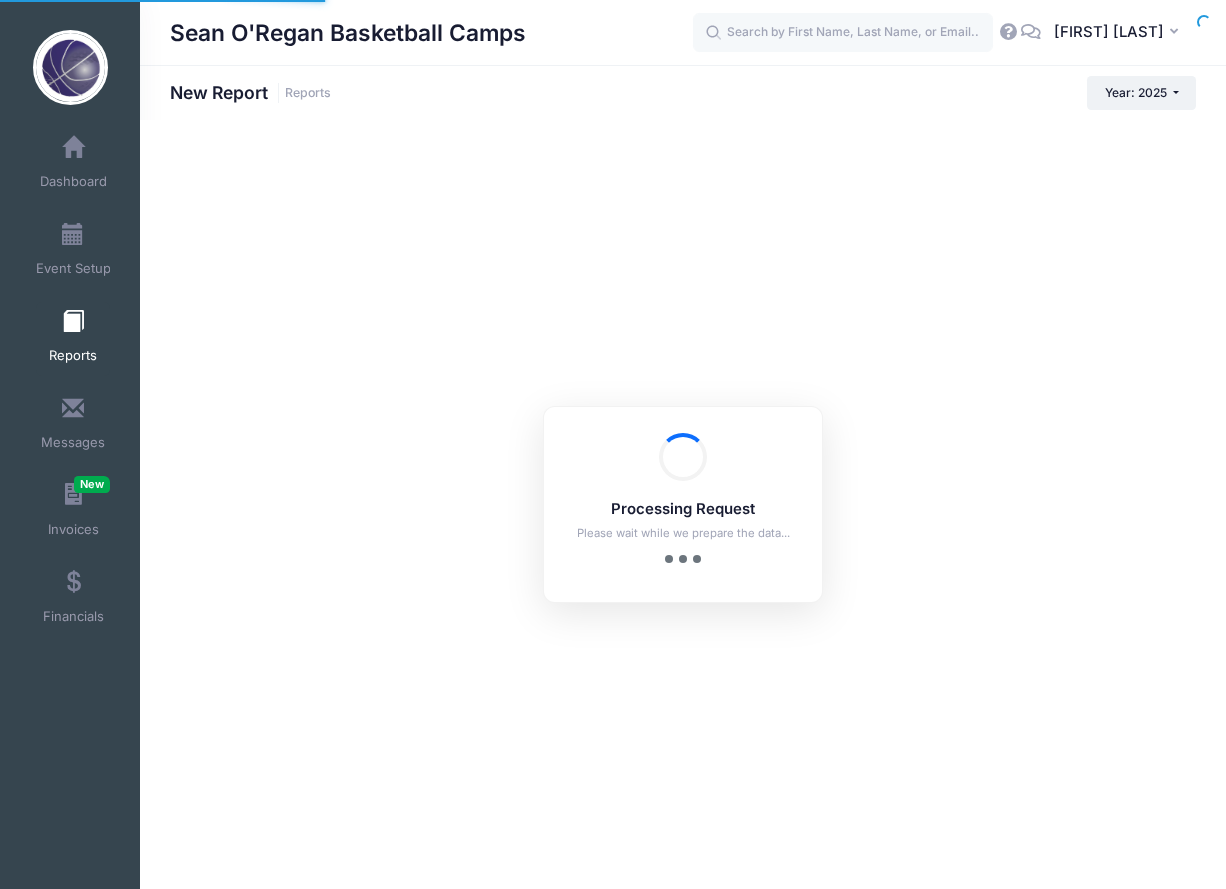 scroll, scrollTop: 0, scrollLeft: 0, axis: both 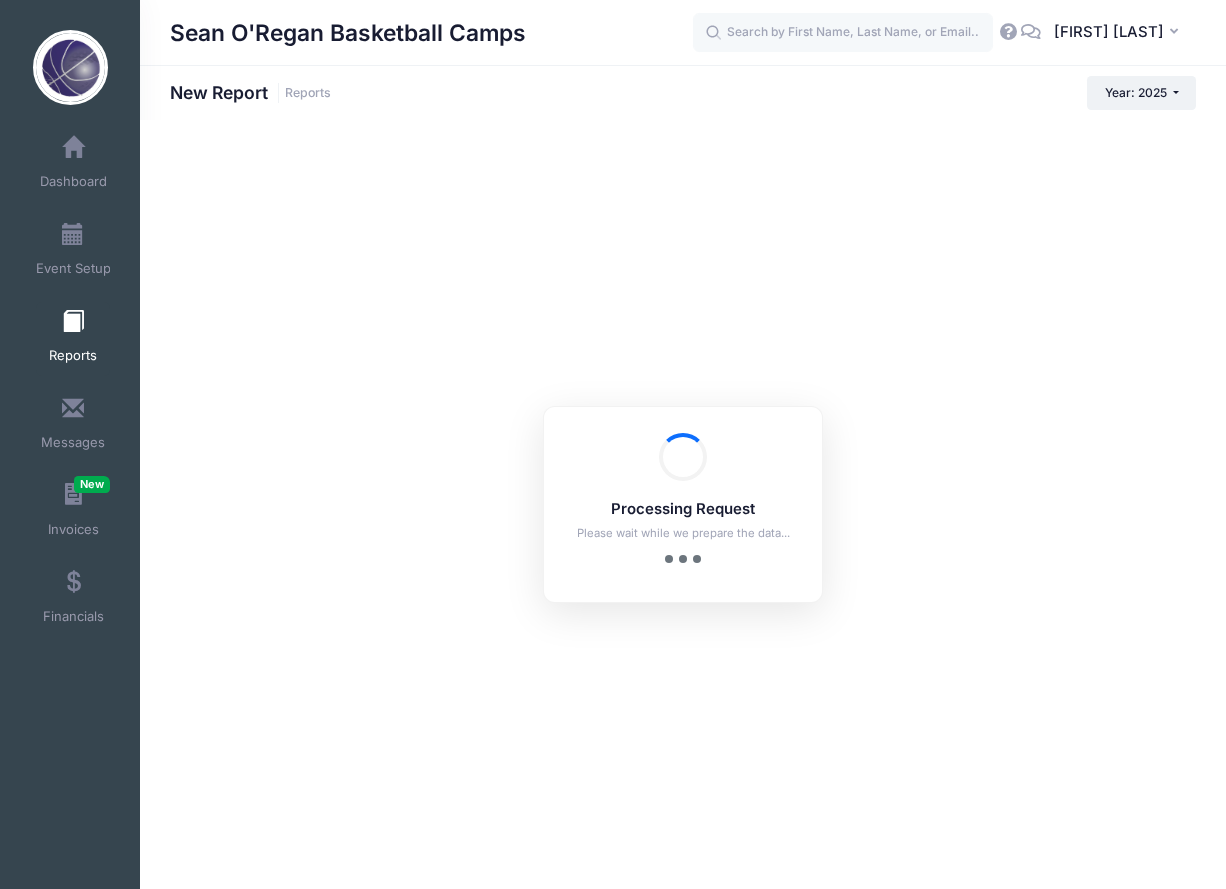checkbox on "true" 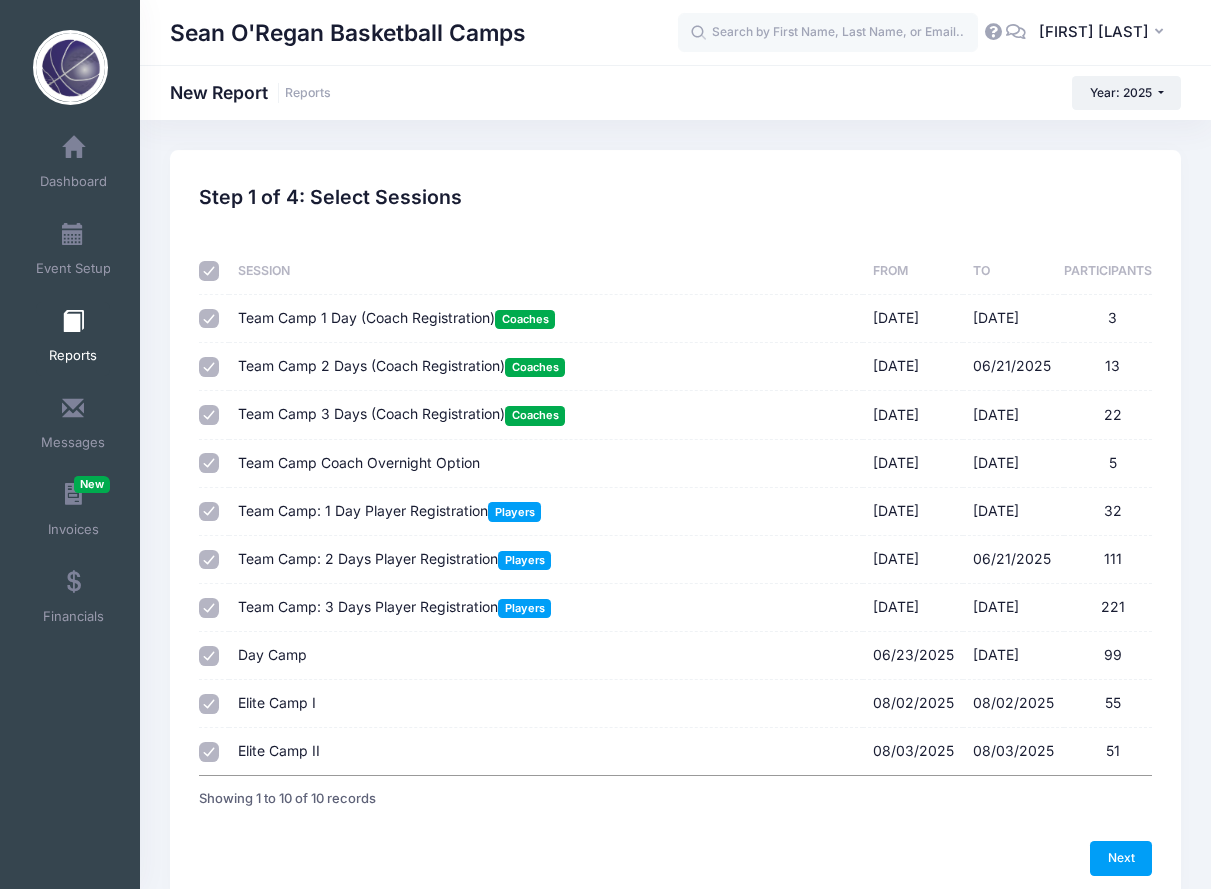 click at bounding box center [209, 271] 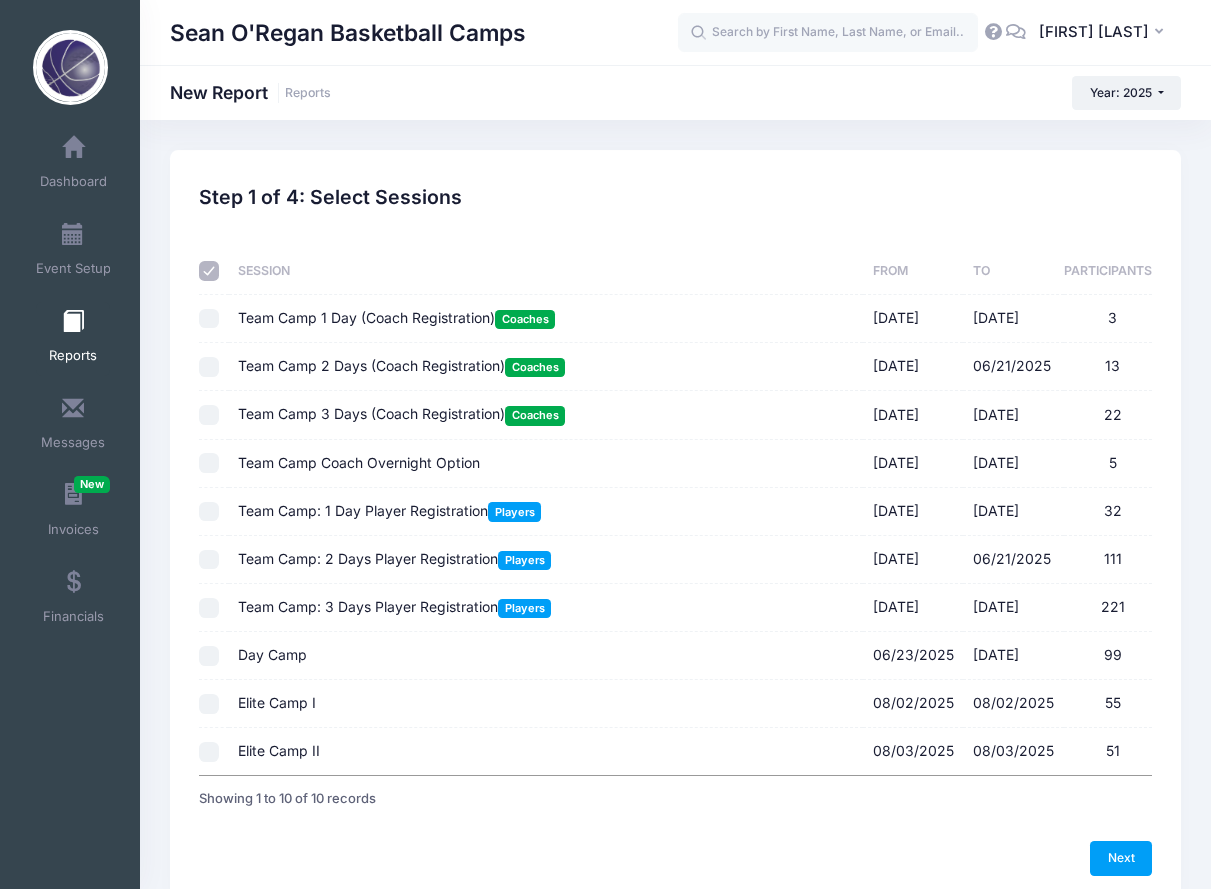 checkbox on "false" 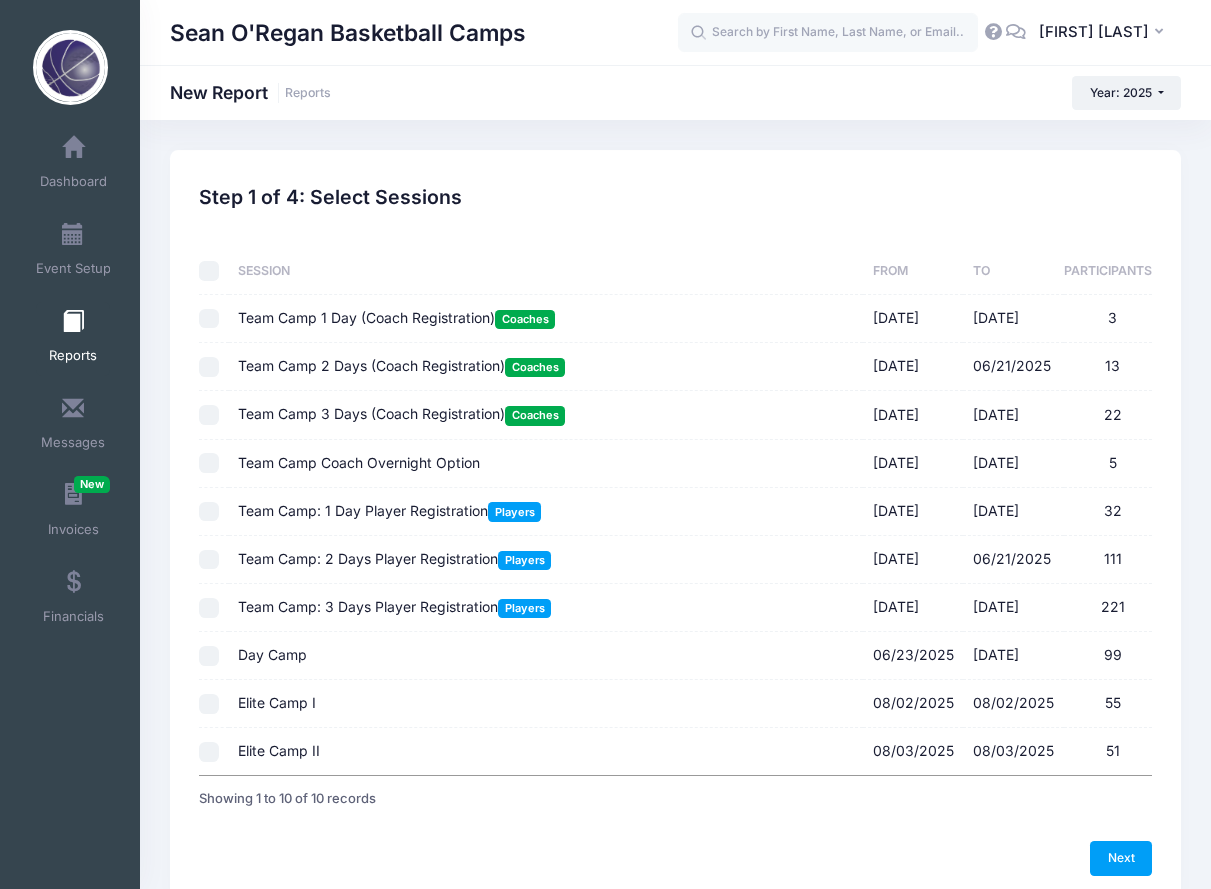 checkbox on "false" 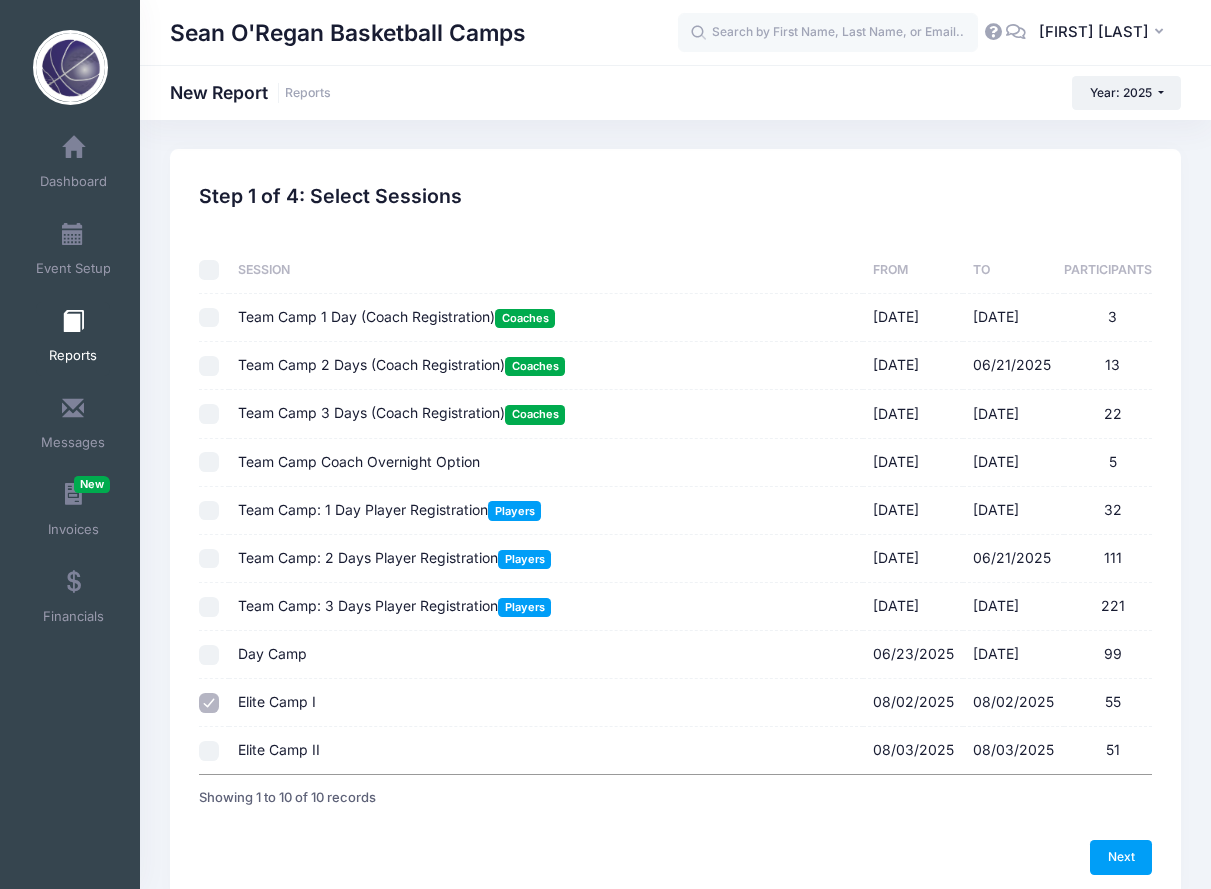 scroll, scrollTop: 1, scrollLeft: 0, axis: vertical 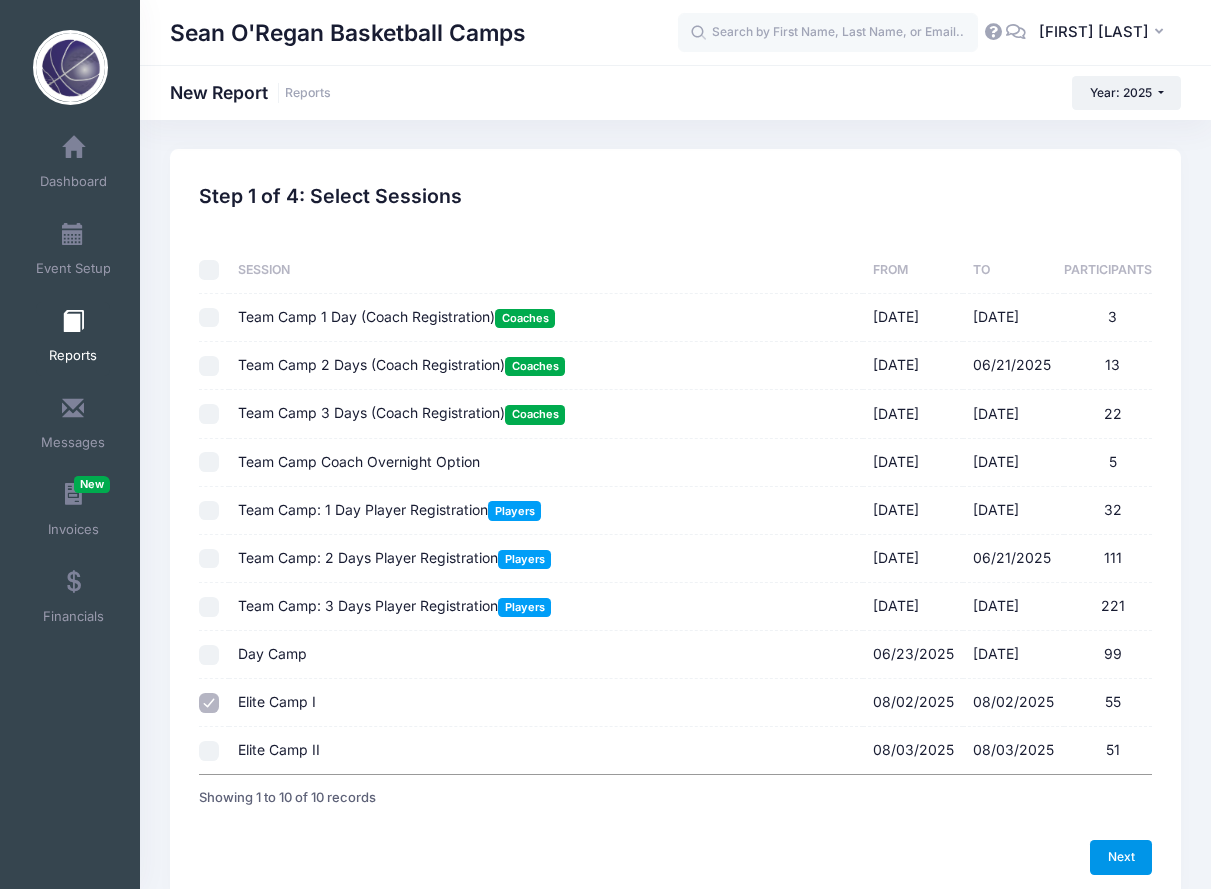 click on "Next" at bounding box center (1121, 857) 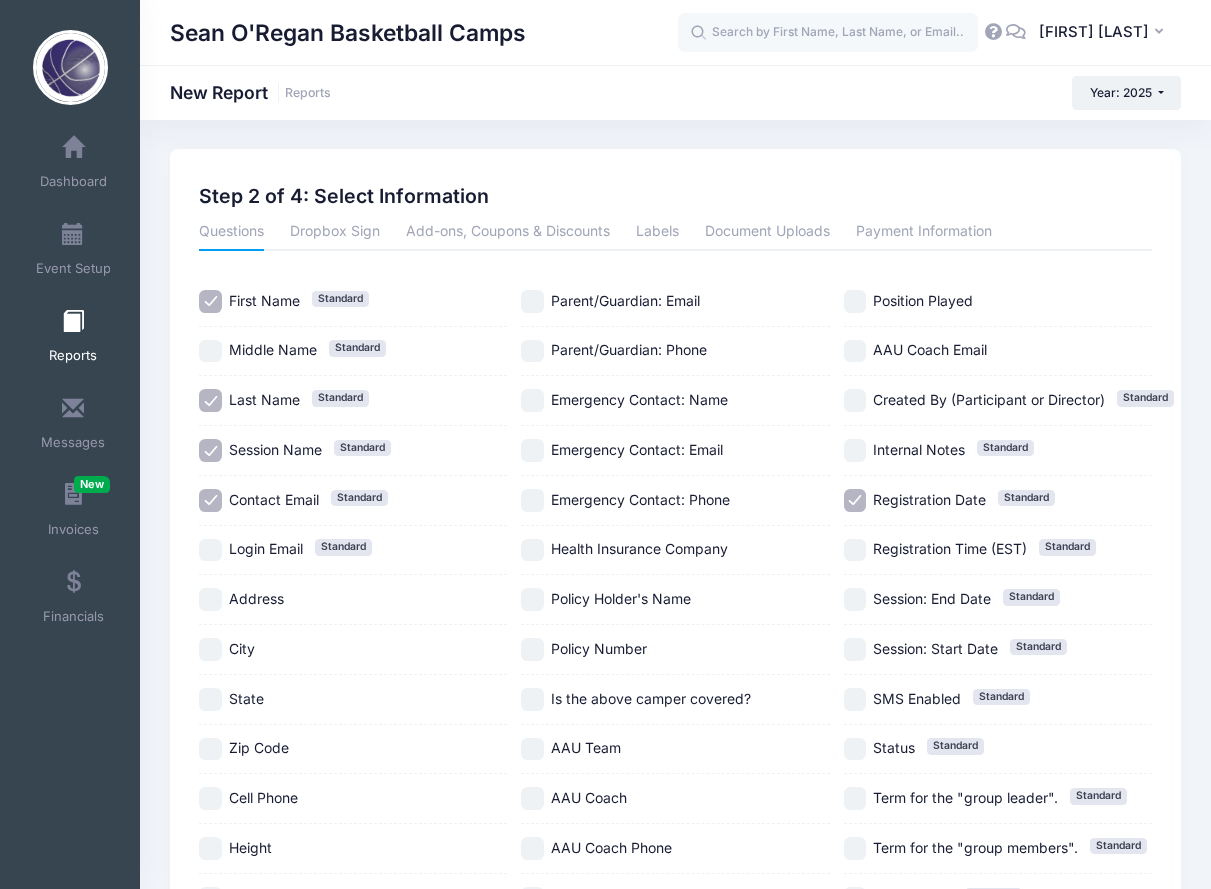 scroll, scrollTop: 0, scrollLeft: 0, axis: both 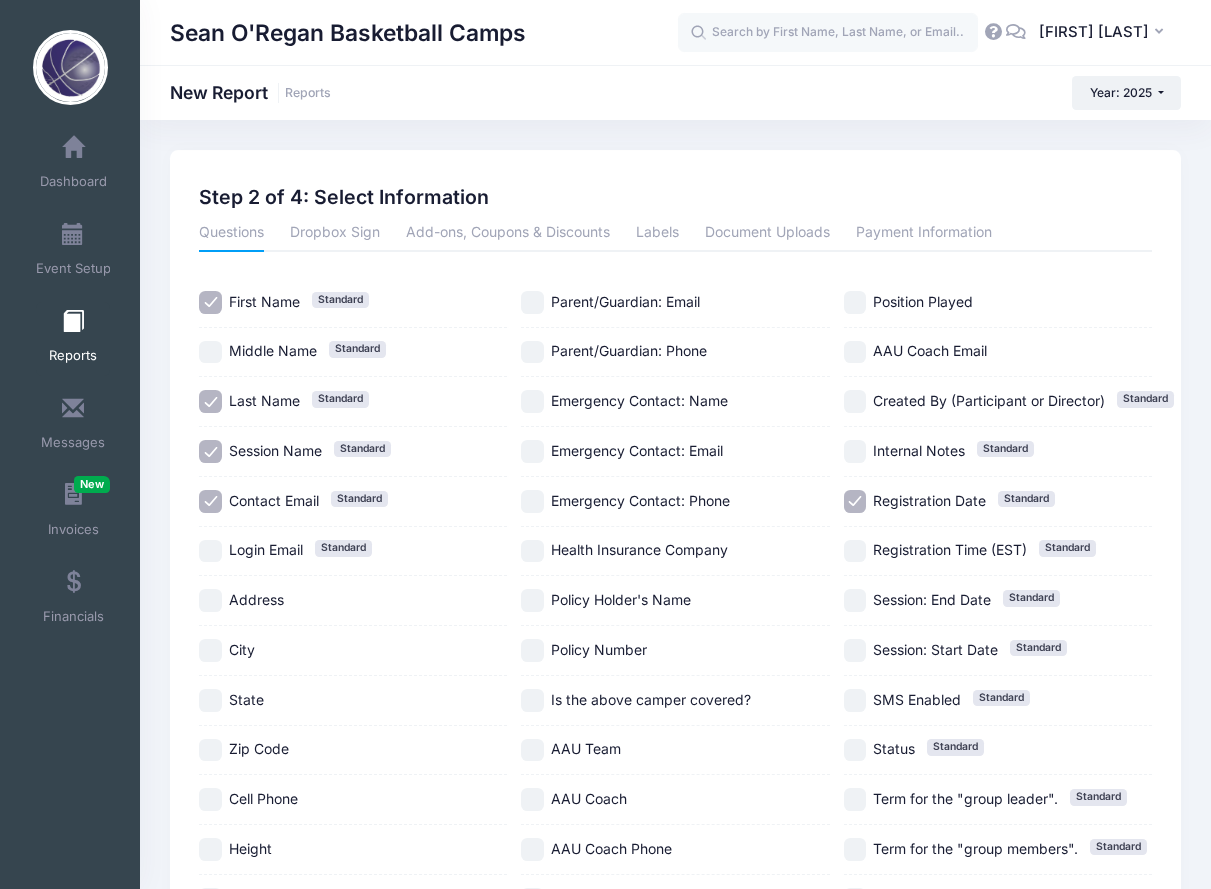 click on "Session Name Standard" at bounding box center [353, 452] 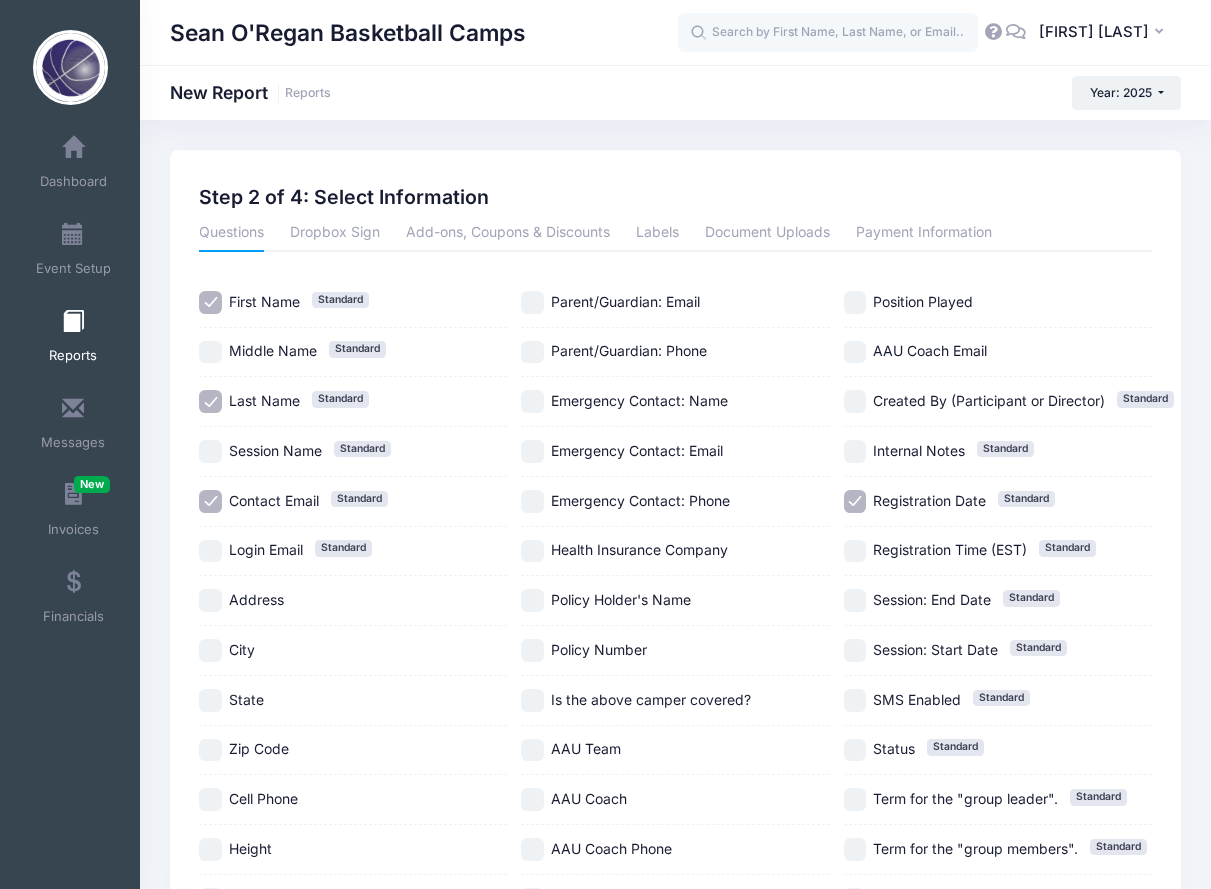 click on "Contact Email Standard" at bounding box center [210, 501] 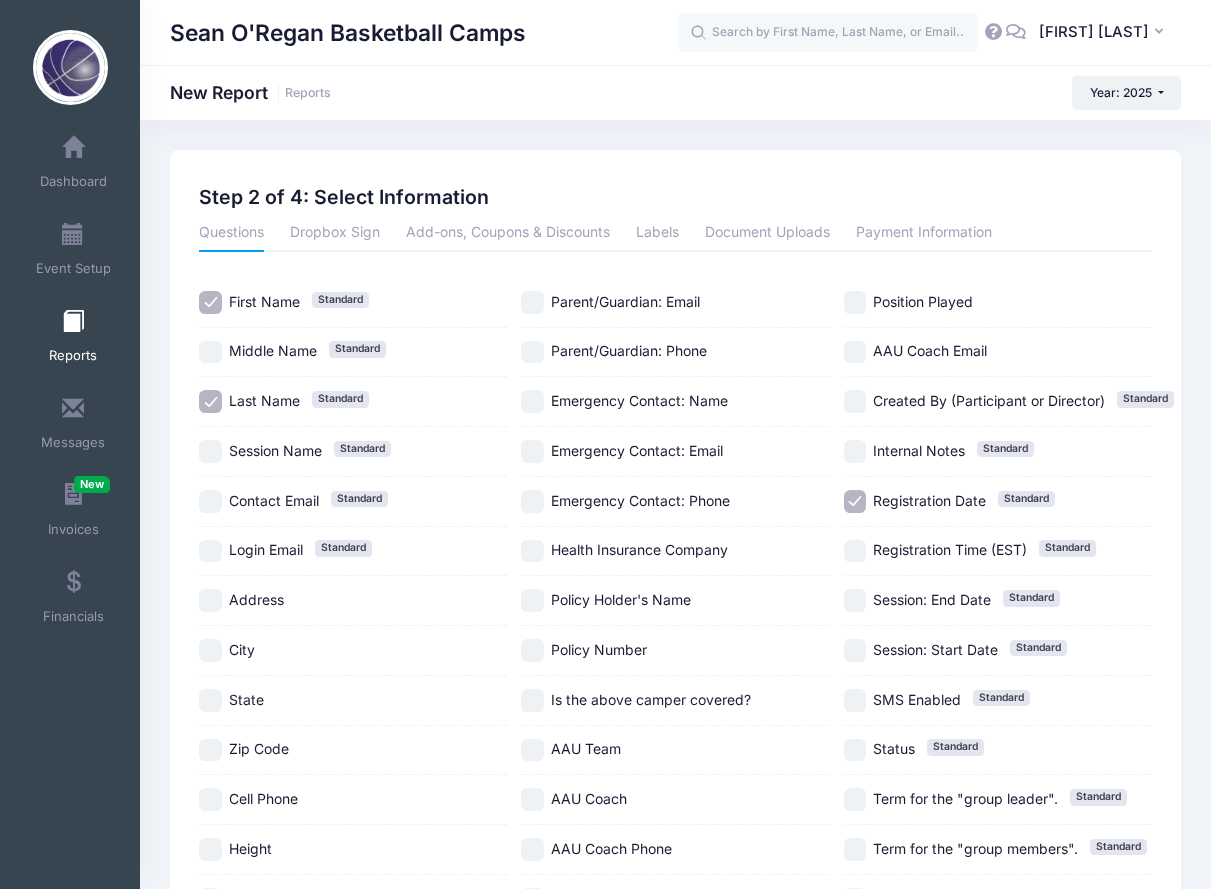 click on "Emergency Contact: Name" at bounding box center [532, 401] 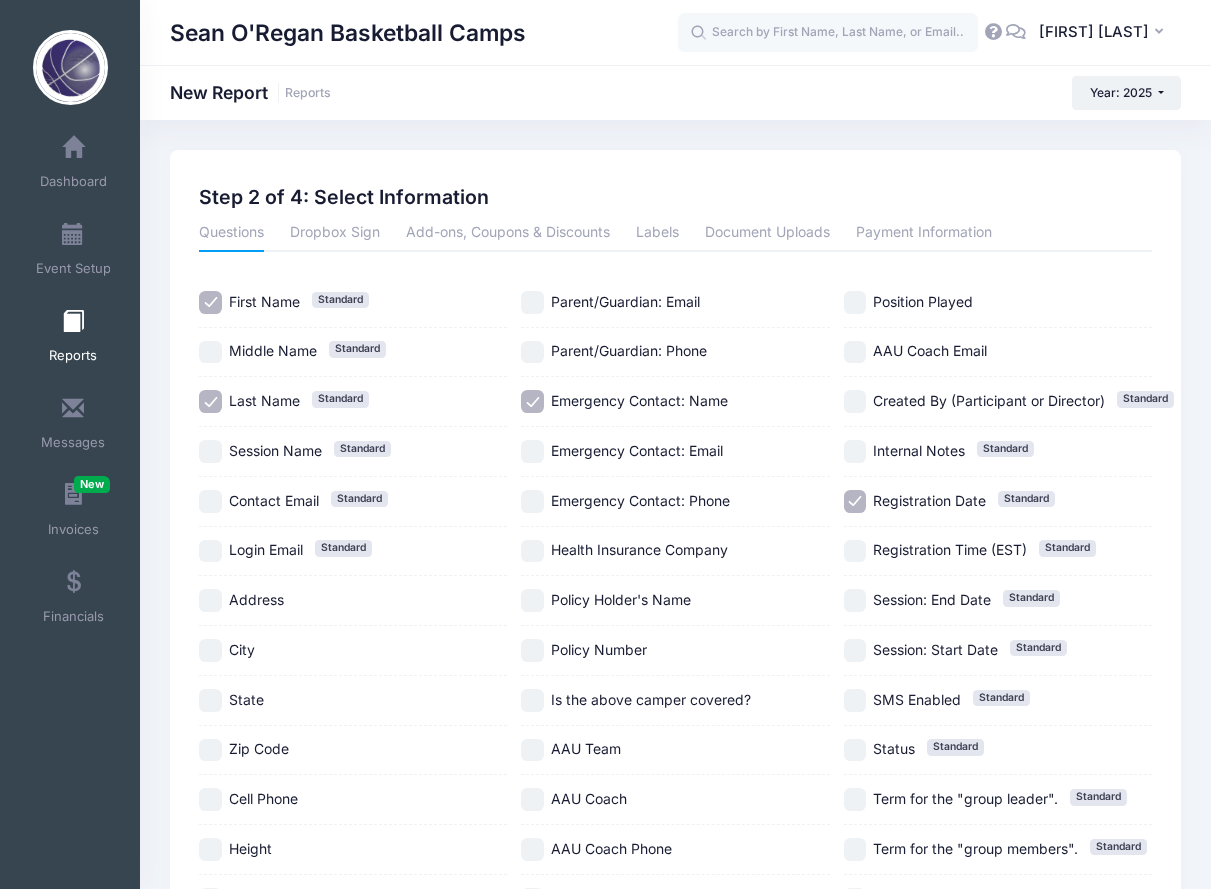 click on "Emergency Contact: Email" at bounding box center [675, 452] 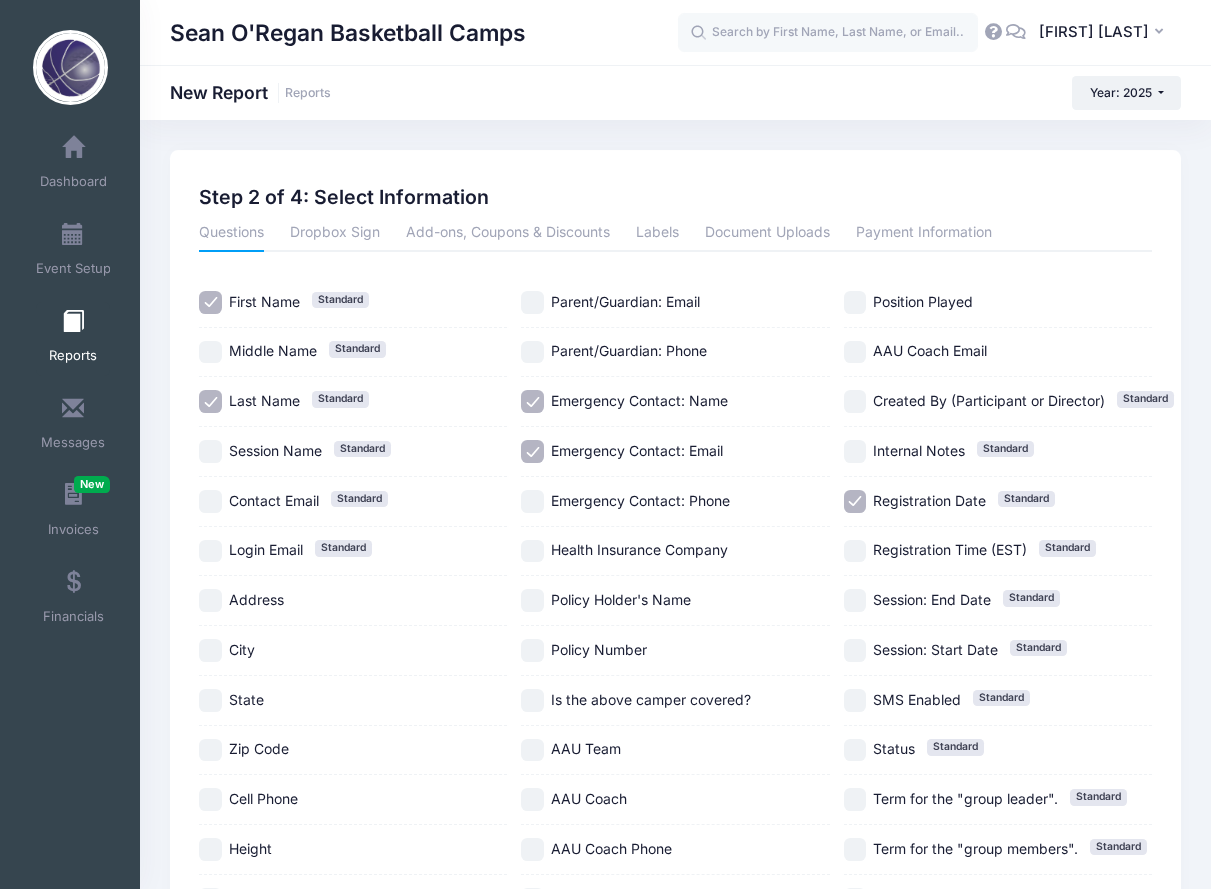 click on "Emergency Contact: Phone" at bounding box center [675, 502] 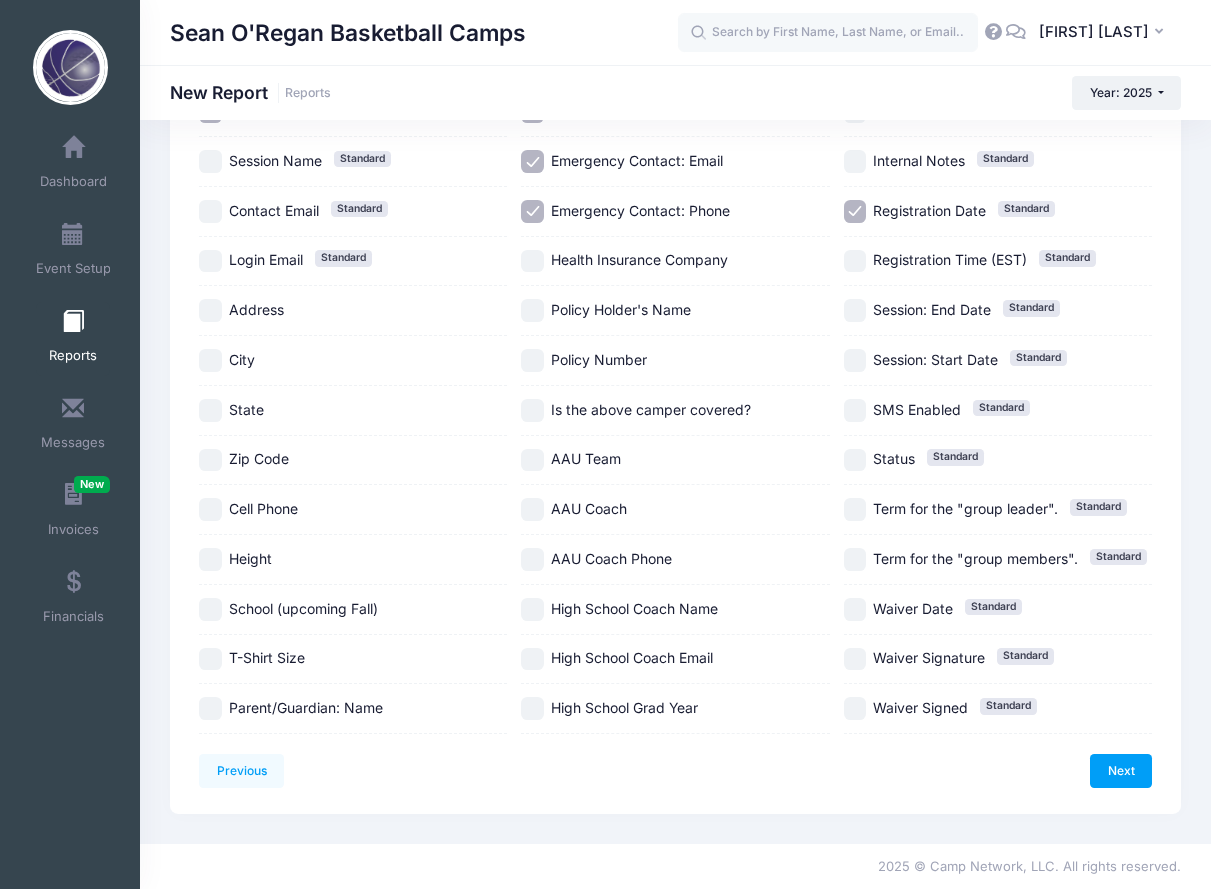 scroll, scrollTop: 374, scrollLeft: 0, axis: vertical 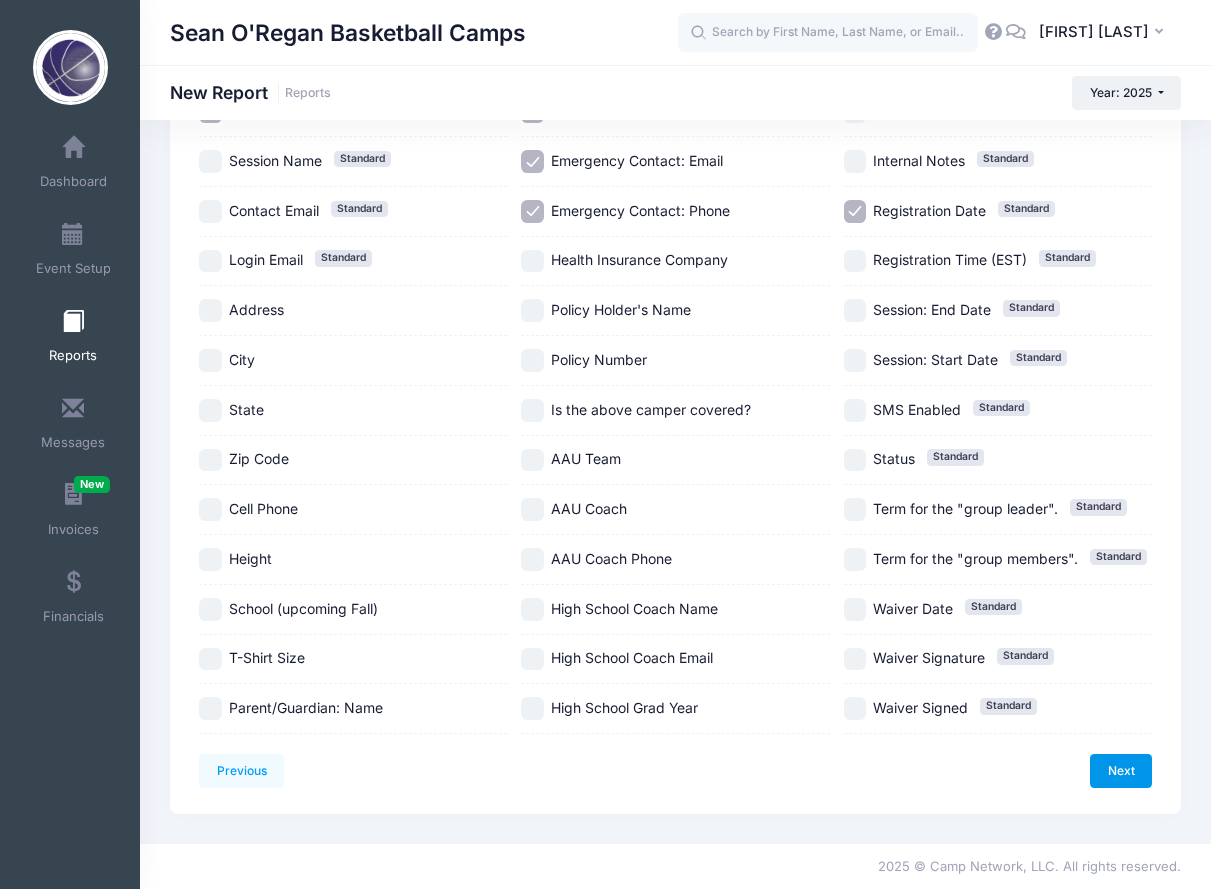 click on "Next" at bounding box center [1121, 771] 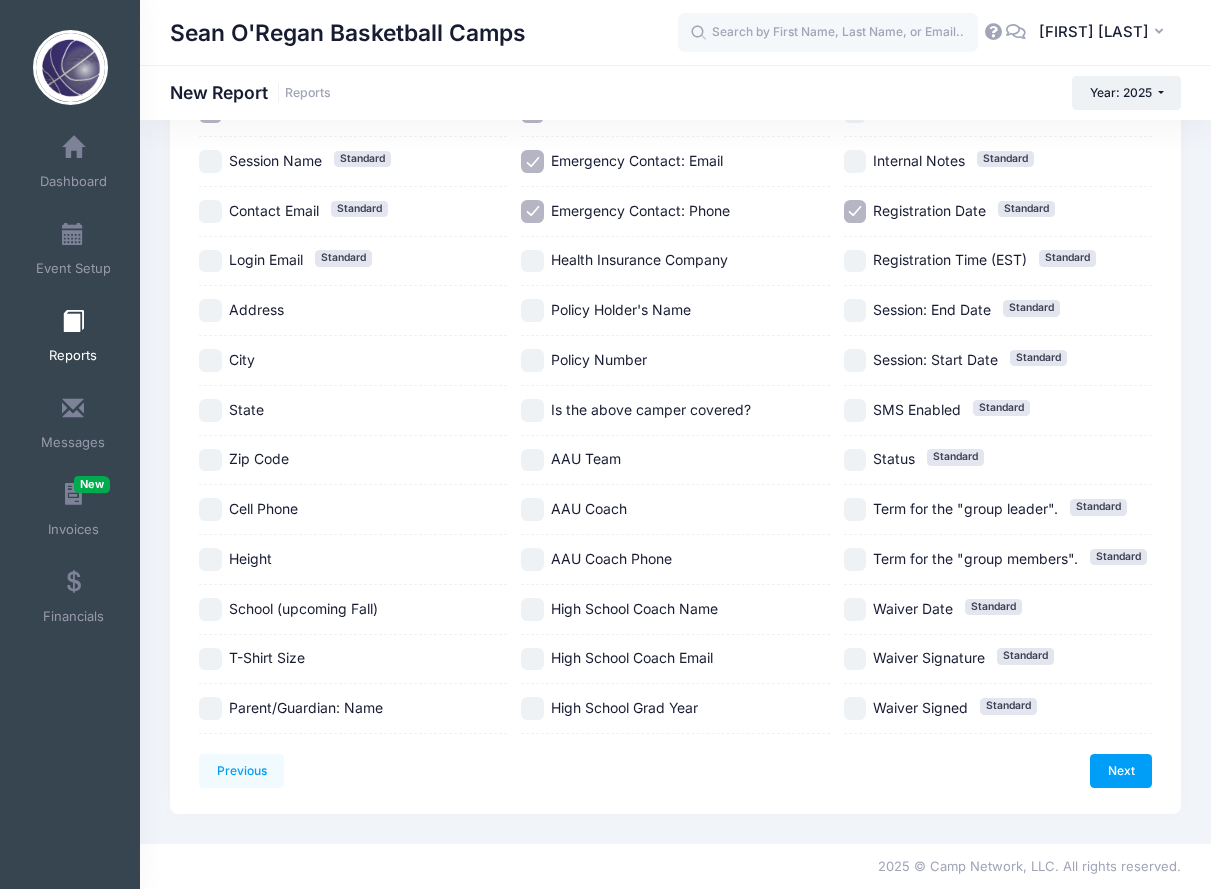 scroll, scrollTop: 0, scrollLeft: 0, axis: both 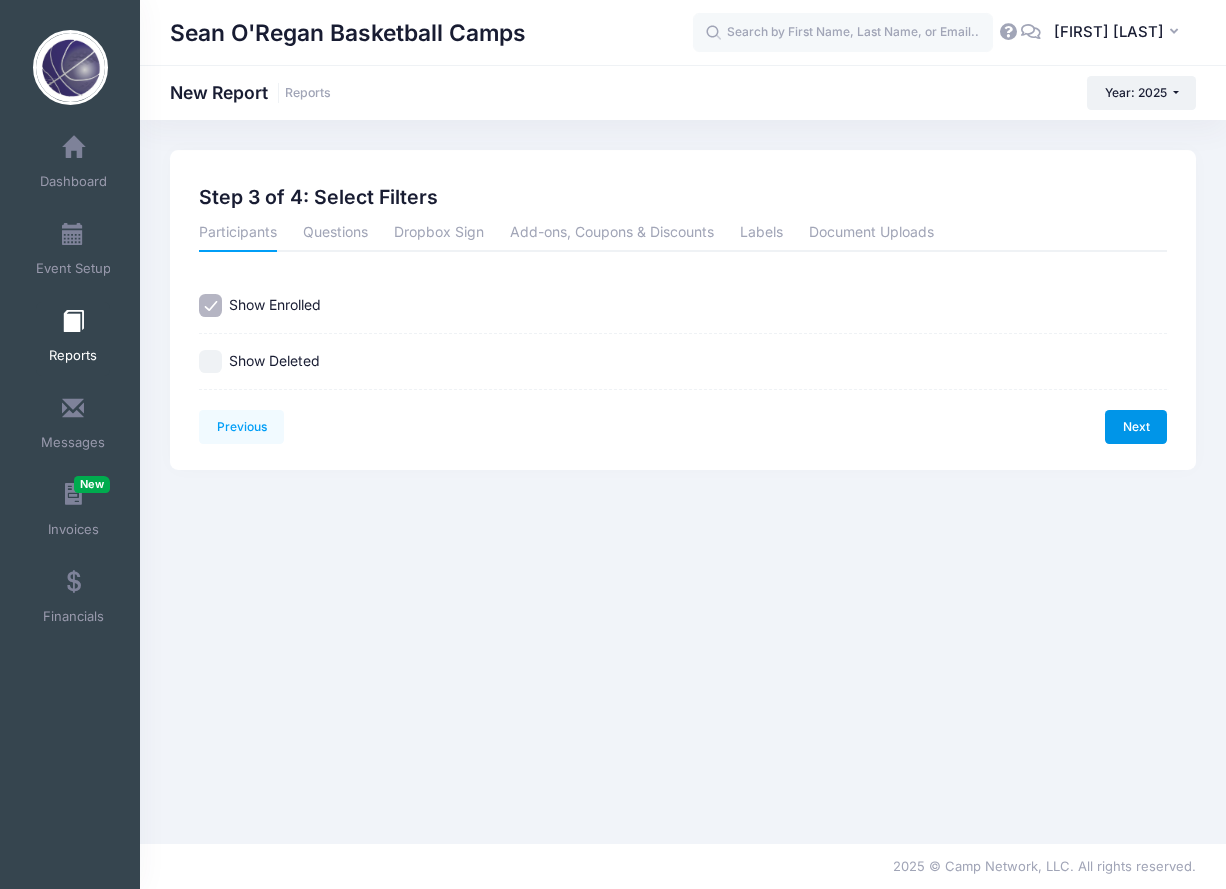 click on "Next" at bounding box center [1136, 427] 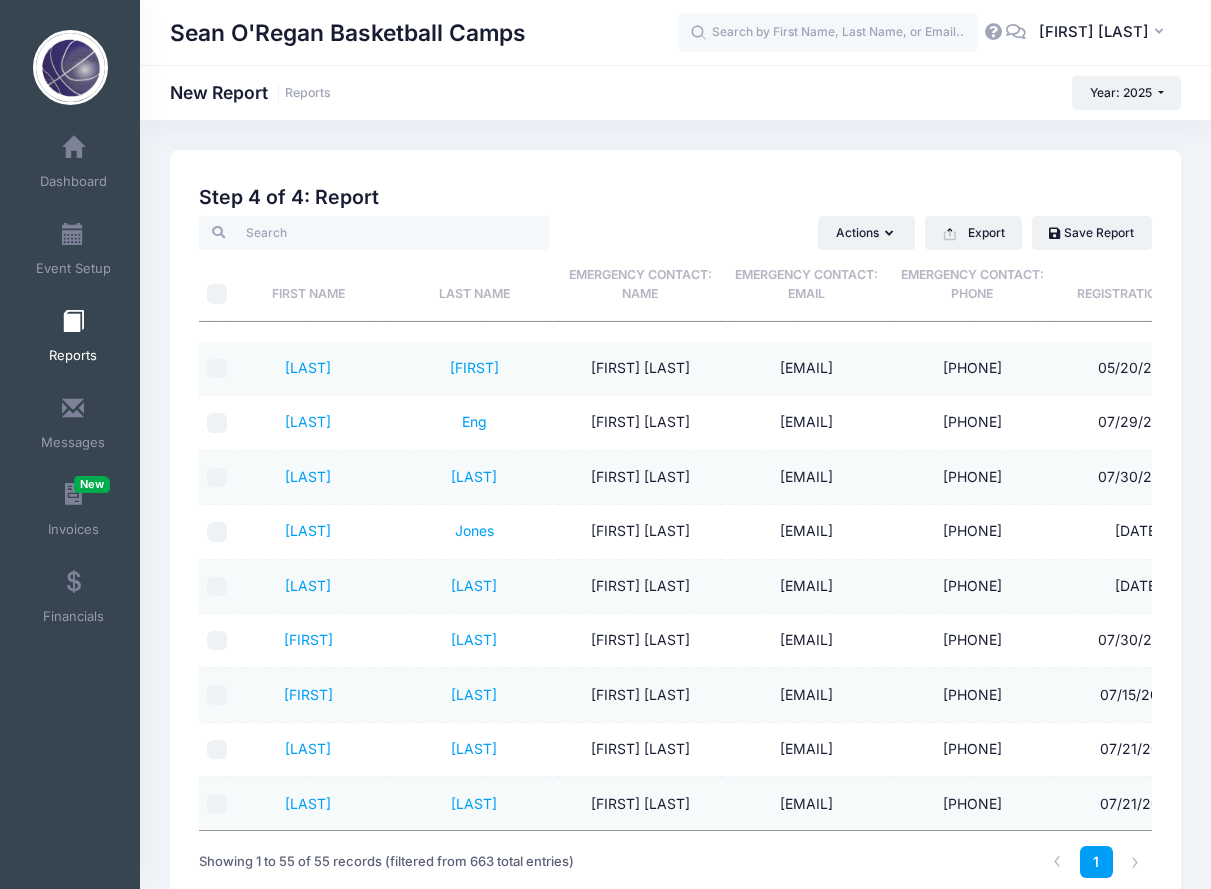 scroll, scrollTop: 0, scrollLeft: 1, axis: horizontal 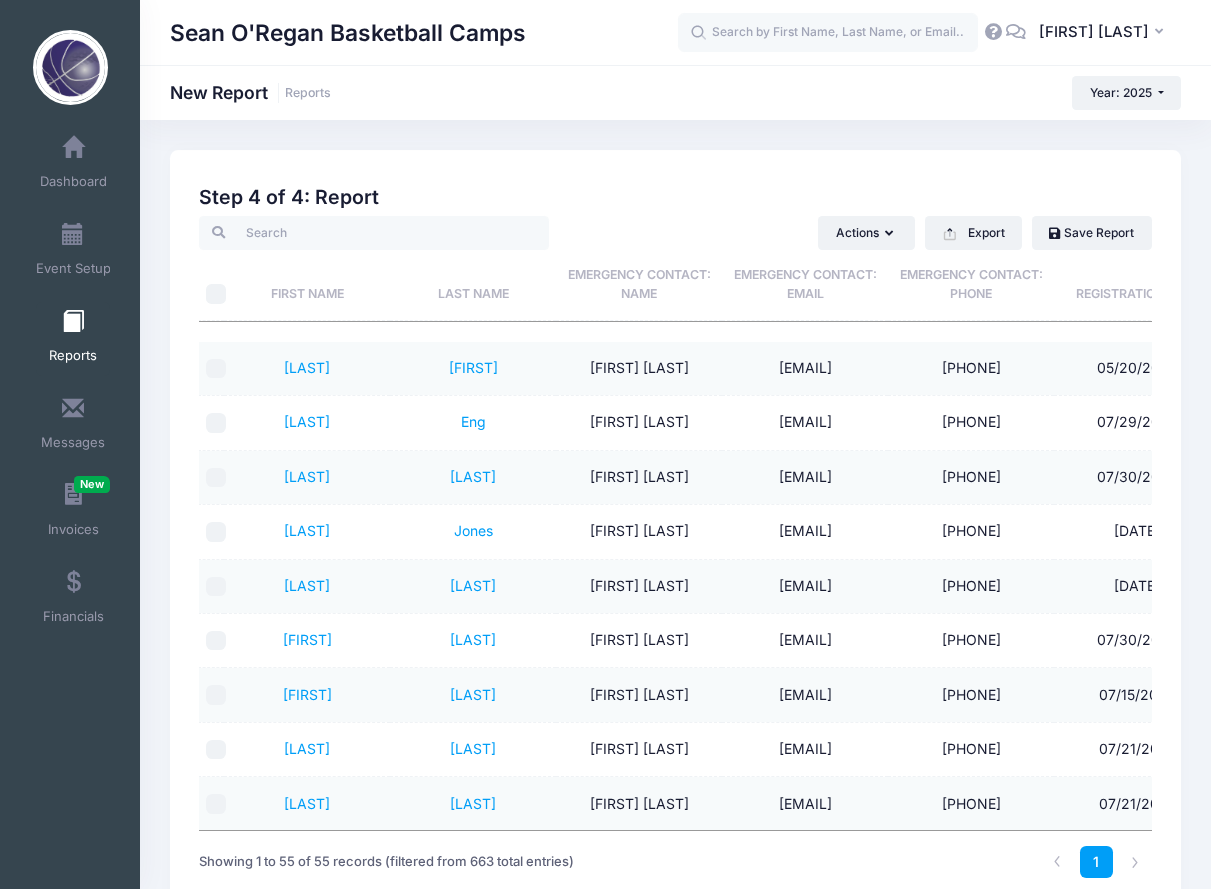 click on "Step 4 of 4: Report
Actions      Send Email
Send Payment Reminder
Send Document Upload Reminder
Request Additional Information
Export
Excel CSV Print
Save Report
First Name Last Name Emergency Contact: Name Emergency Contact: Email Emergency Contact: Phone Registration Date
First Name Last Name Emergency Contact: Name Emergency Contact: Email Emergency Contact: Phone Registration Date
Janiya Kun Michelle Taylor Michellerosetaylor2014@gmail.com (304) 960-9955 Sienna" at bounding box center (675, 539) 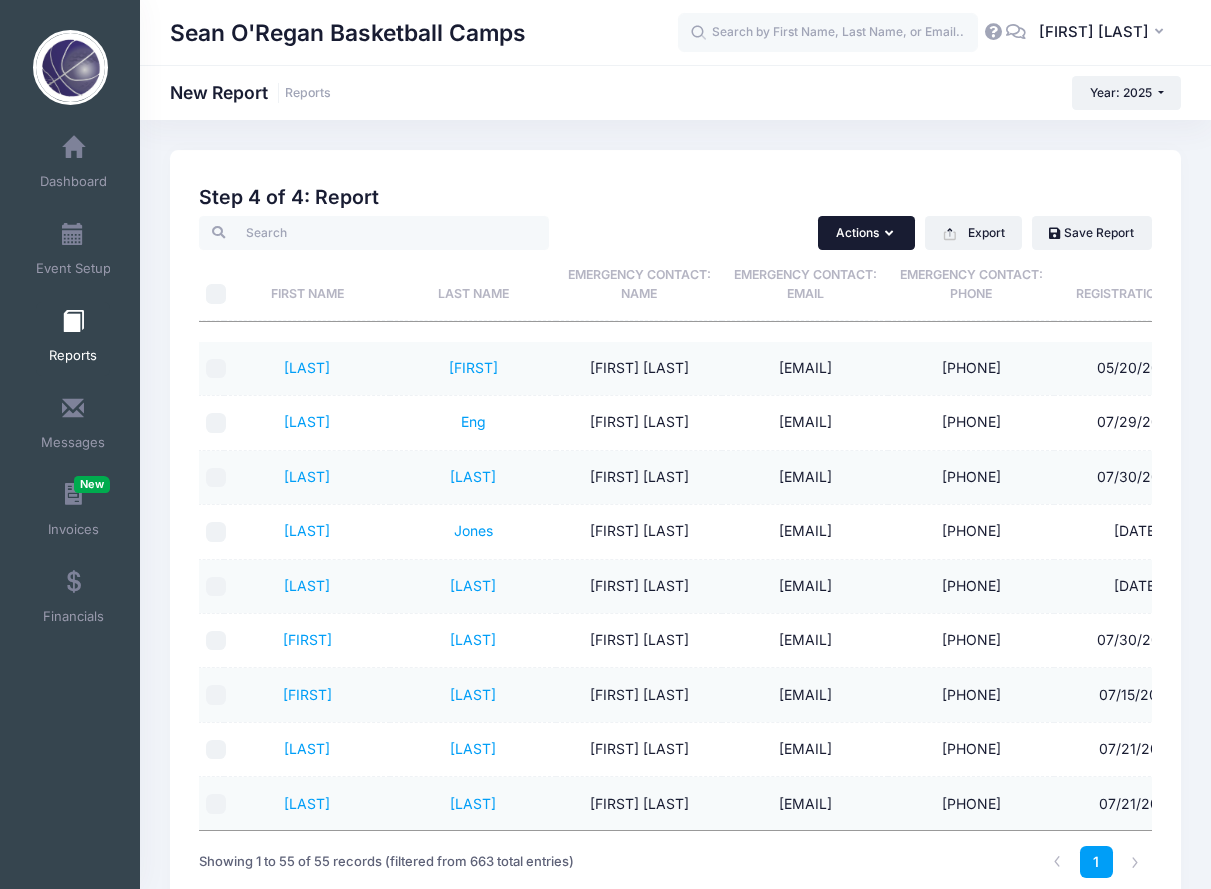 click on "Actions" at bounding box center (866, 233) 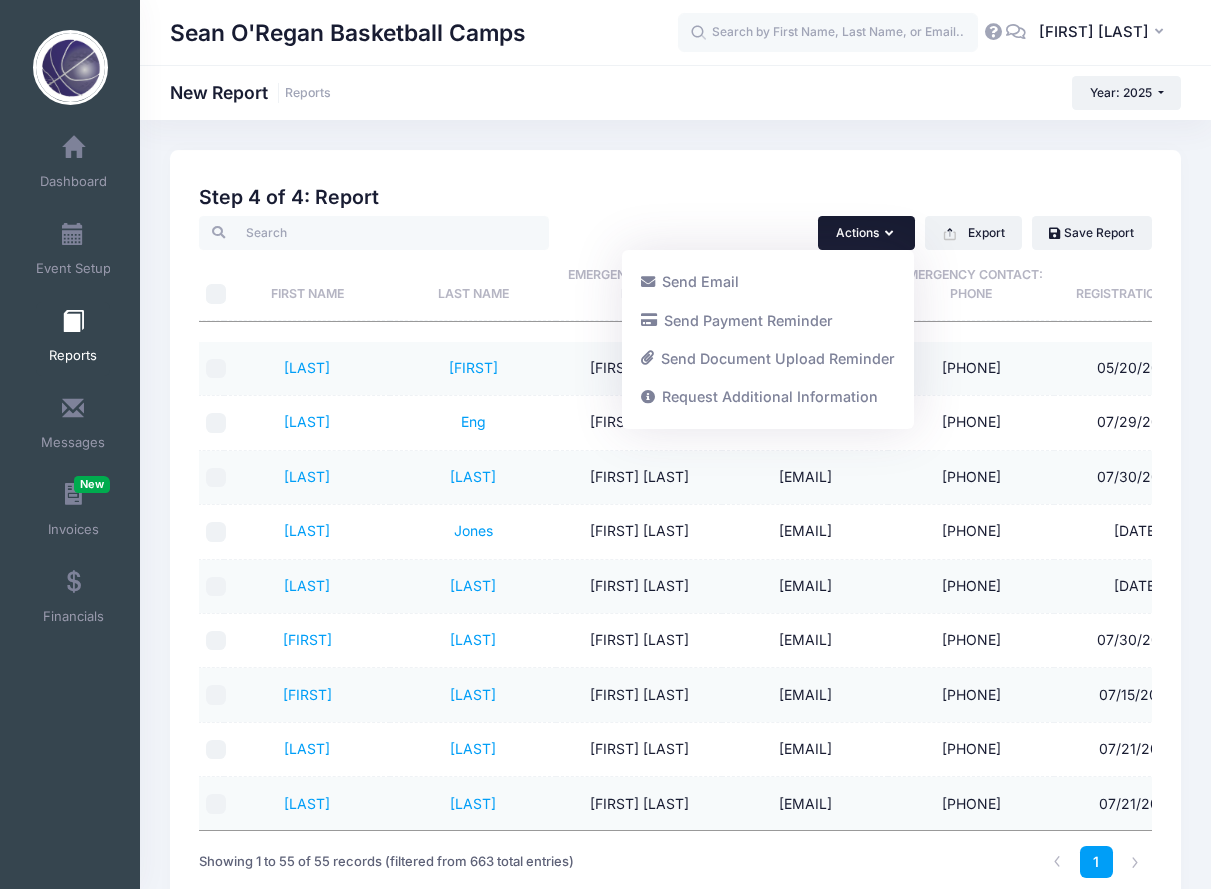 click on "Step 4 of 4: Report
Actions      Send Email
Send Payment Reminder
Send Document Upload Reminder
Request Additional Information
Export
Excel CSV Print
Save Report
First Name Last Name Emergency Contact: Name Emergency Contact: Email Emergency Contact: Phone Registration Date
First Name Last Name Emergency Contact: Name Emergency Contact: Email Emergency Contact: Phone Registration Date
Janiya Kun Michelle Taylor Michellerosetaylor2014@gmail.com (304) 960-9955 Sienna" at bounding box center (675, 539) 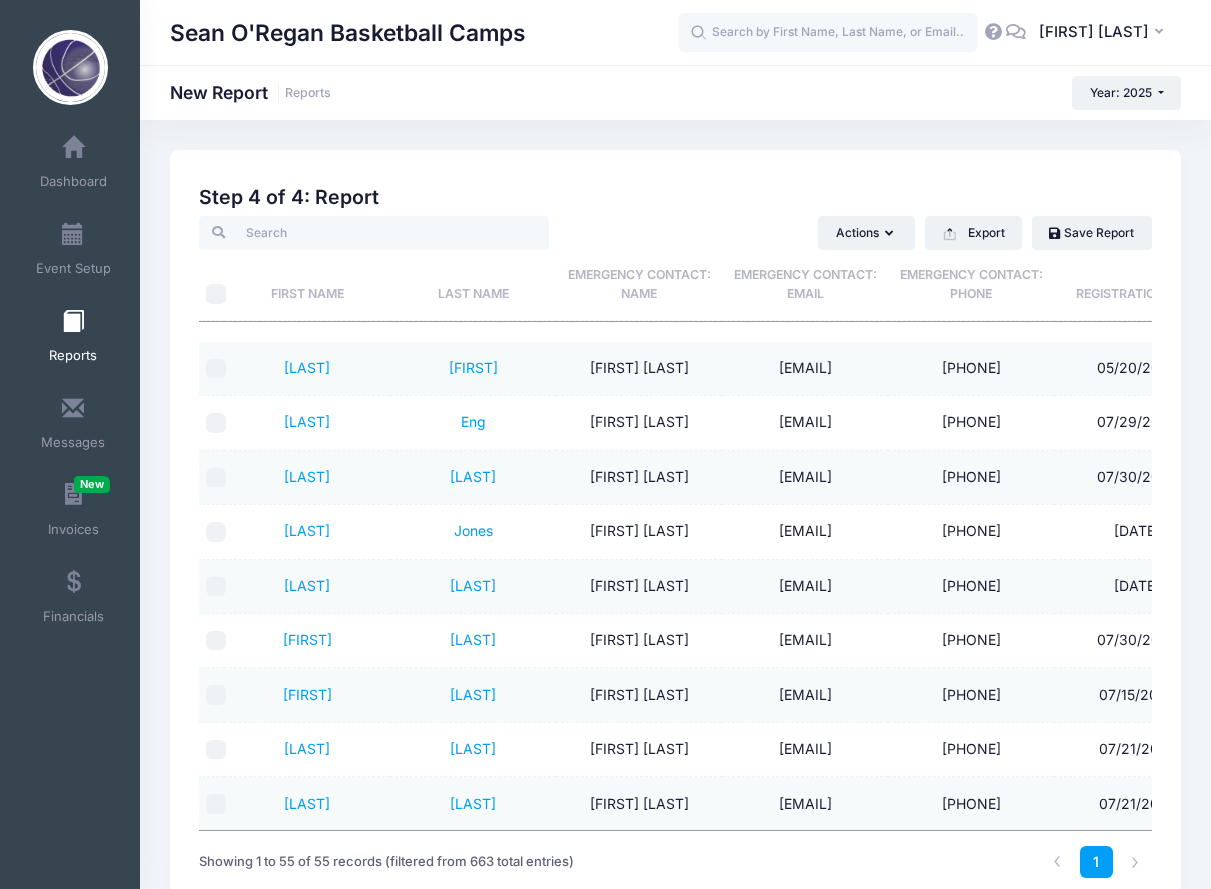 click on "Actions      Send Email
Send Payment Reminder
Send Document Upload Reminder
Request Additional Information
Export
Excel CSV Print
Save Report" at bounding box center [890, 233] 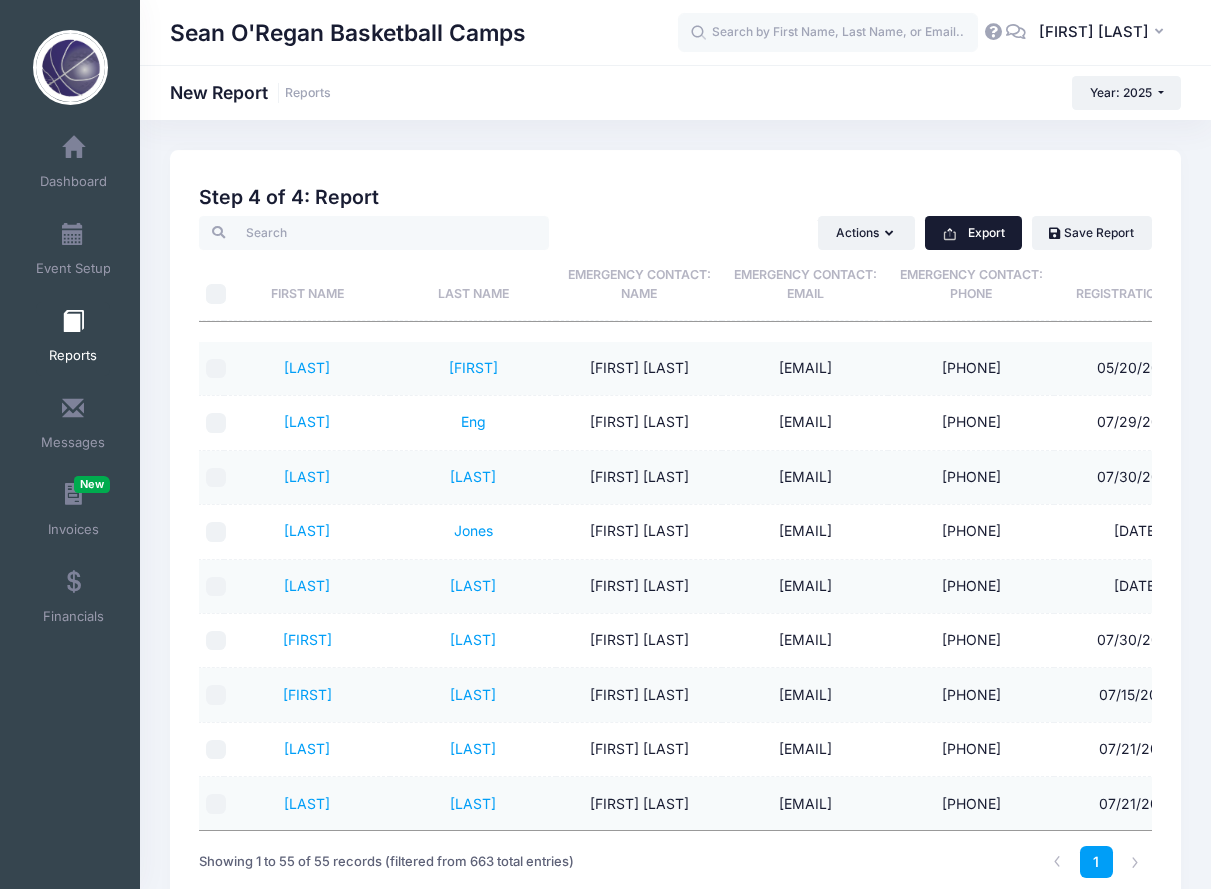 click on "Export" at bounding box center (973, 233) 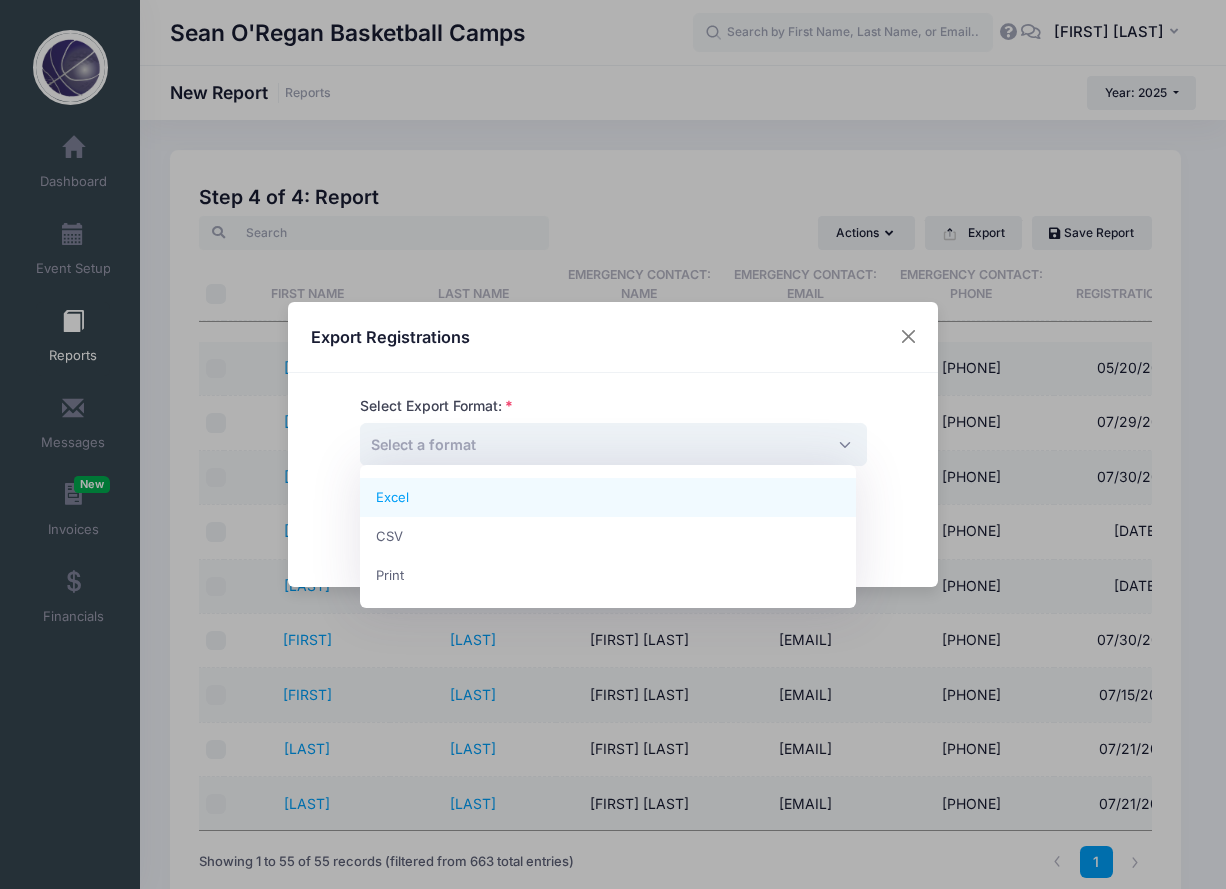 click on "Select a format" at bounding box center [613, 444] 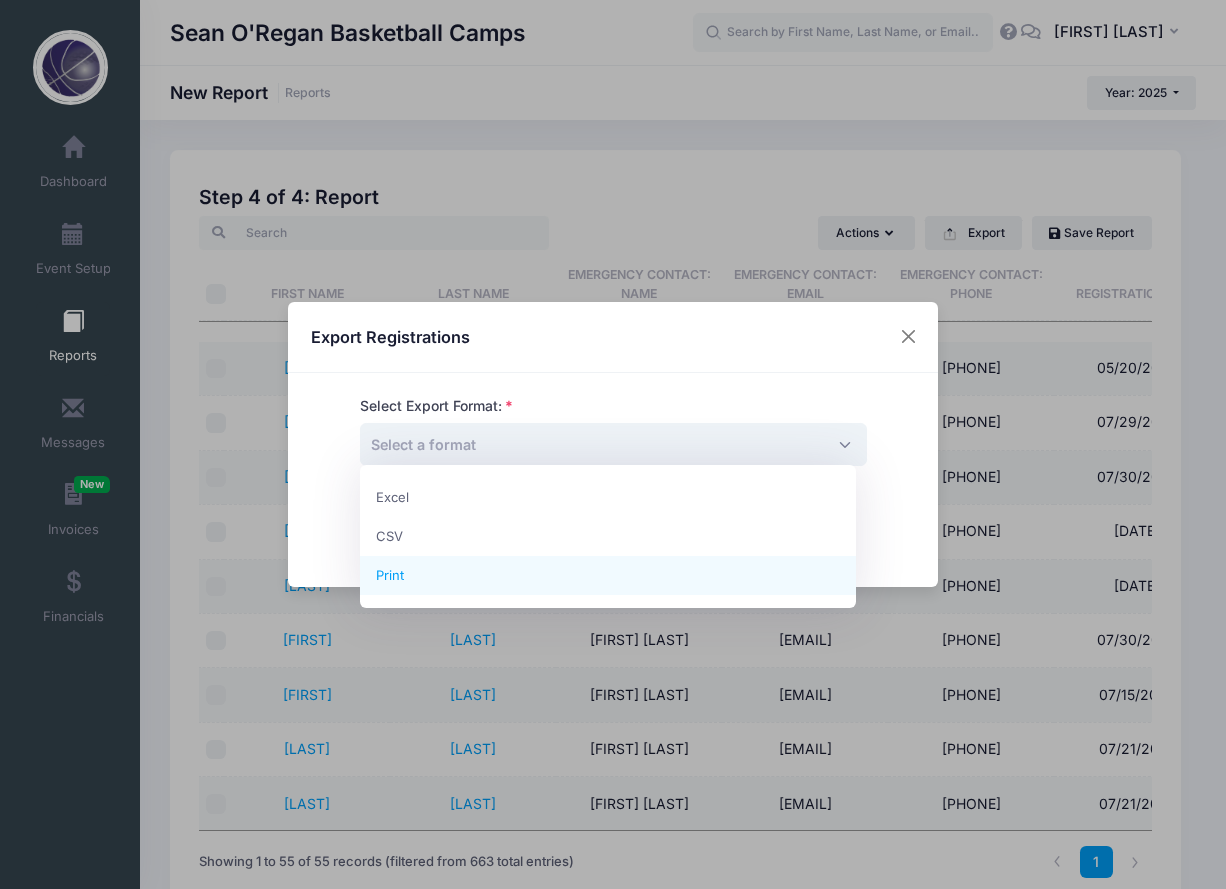 select on "print" 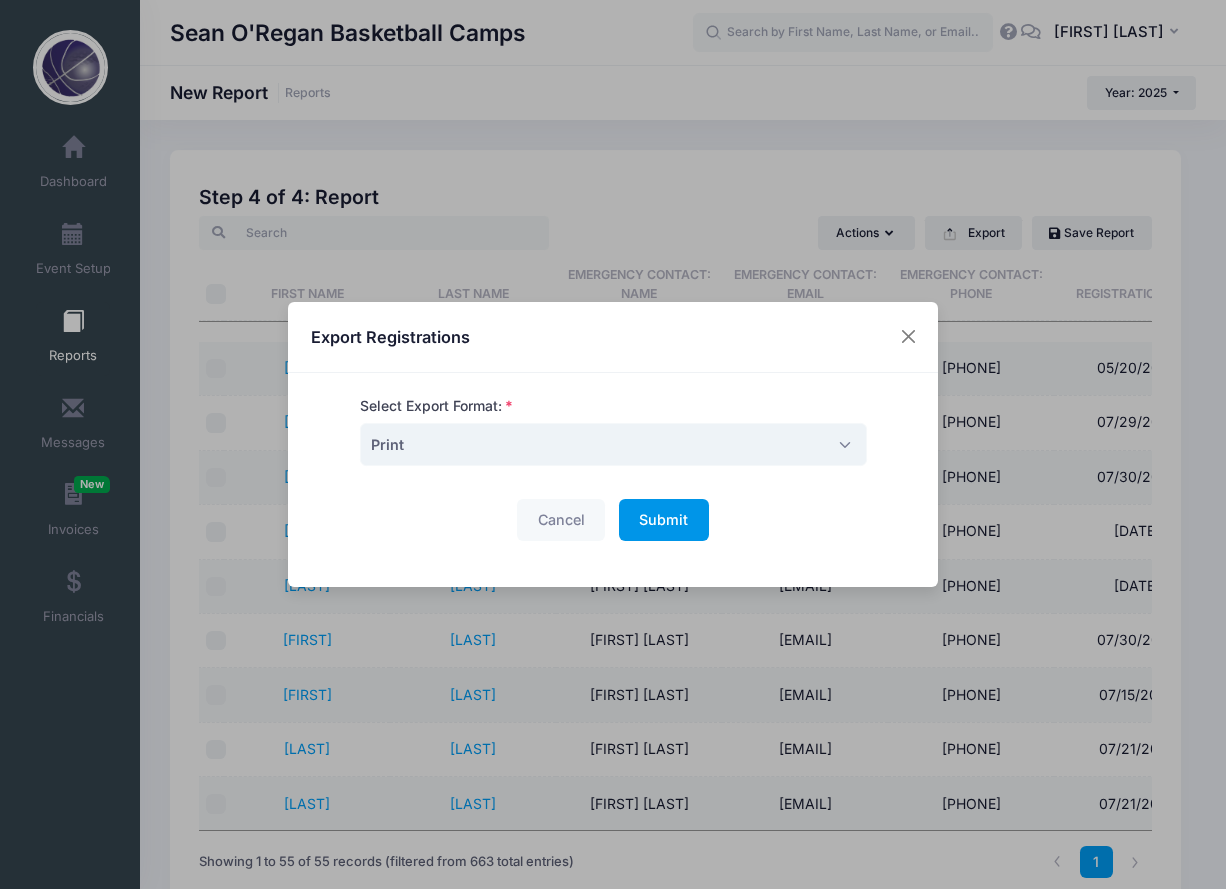 click on "Submit
Please wait..." at bounding box center (664, 520) 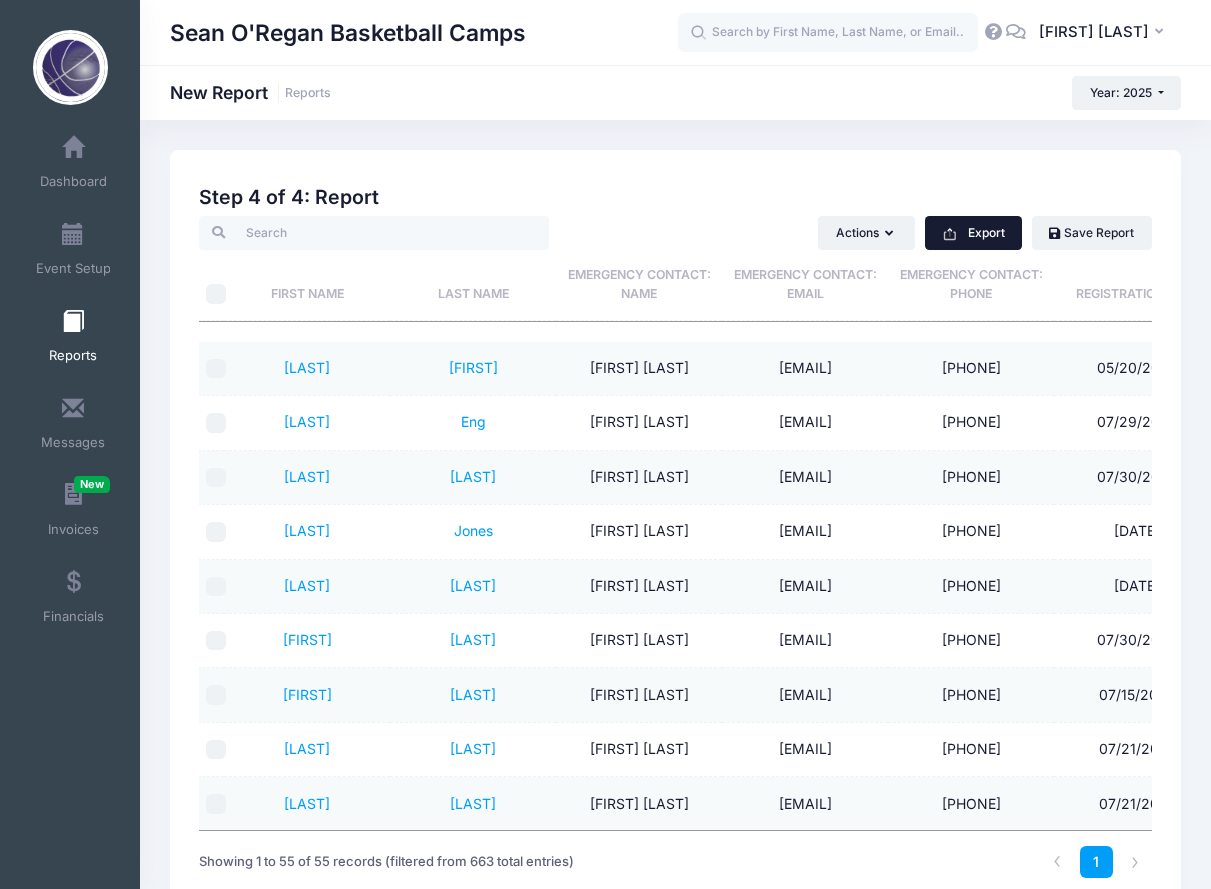 click on "Export" at bounding box center [973, 233] 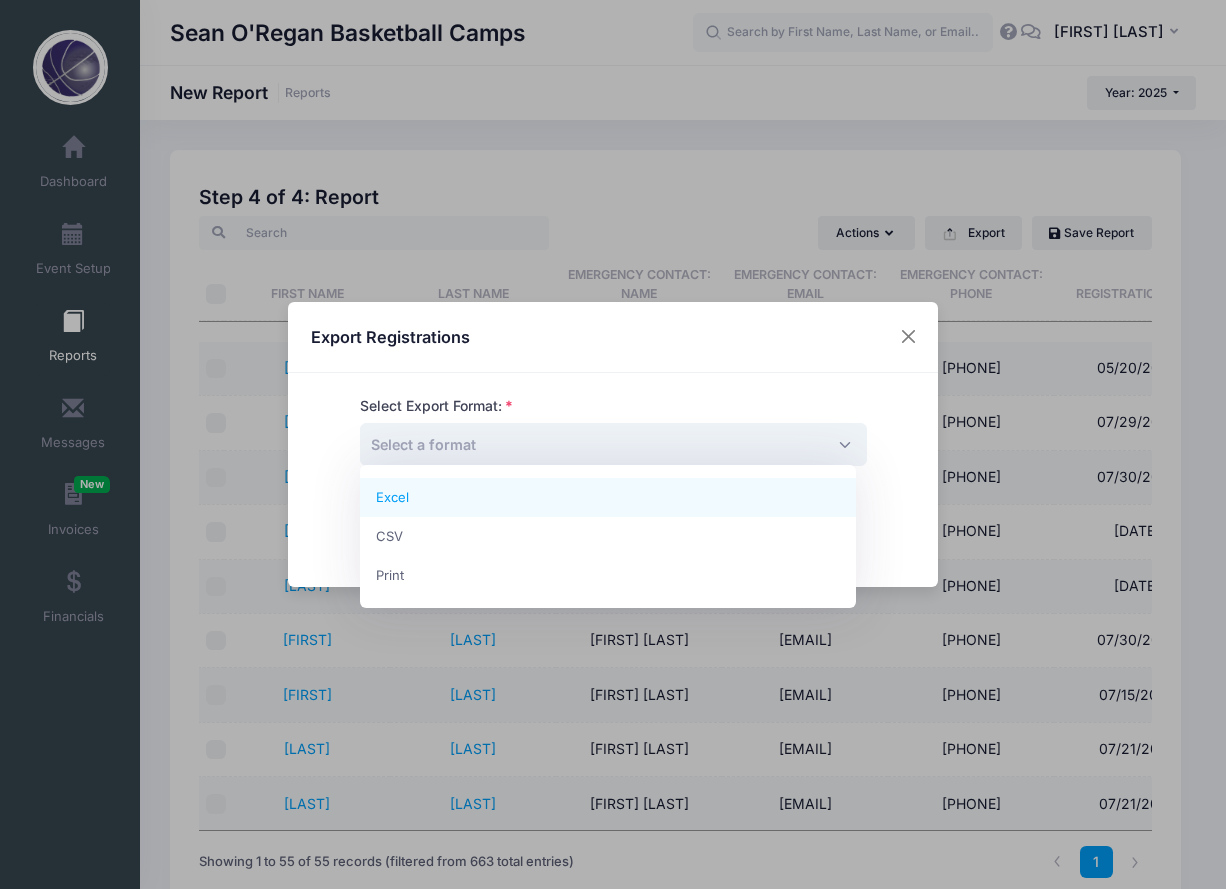 click on "Select a format" at bounding box center [613, 444] 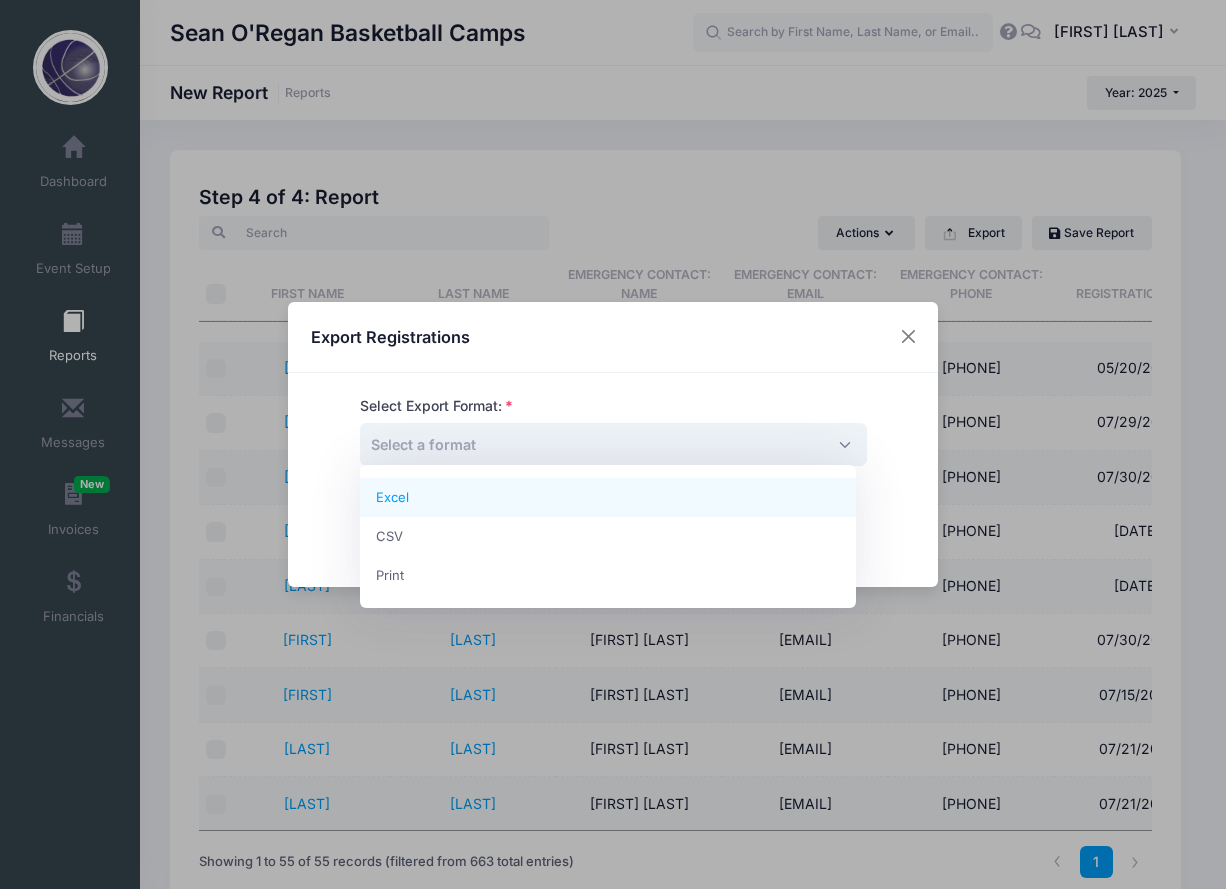 select on "excel" 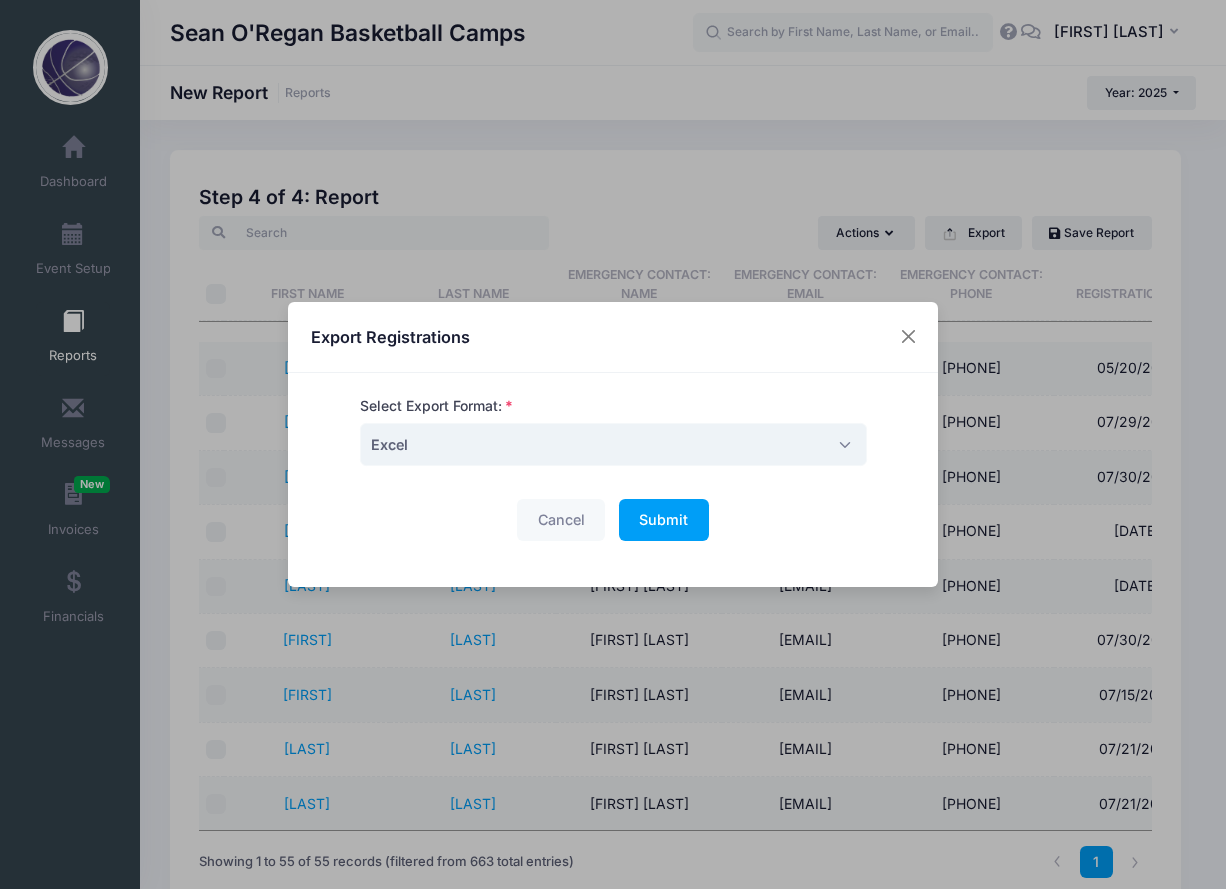 click on "Cancel
Submit
Please wait..." at bounding box center (613, 520) 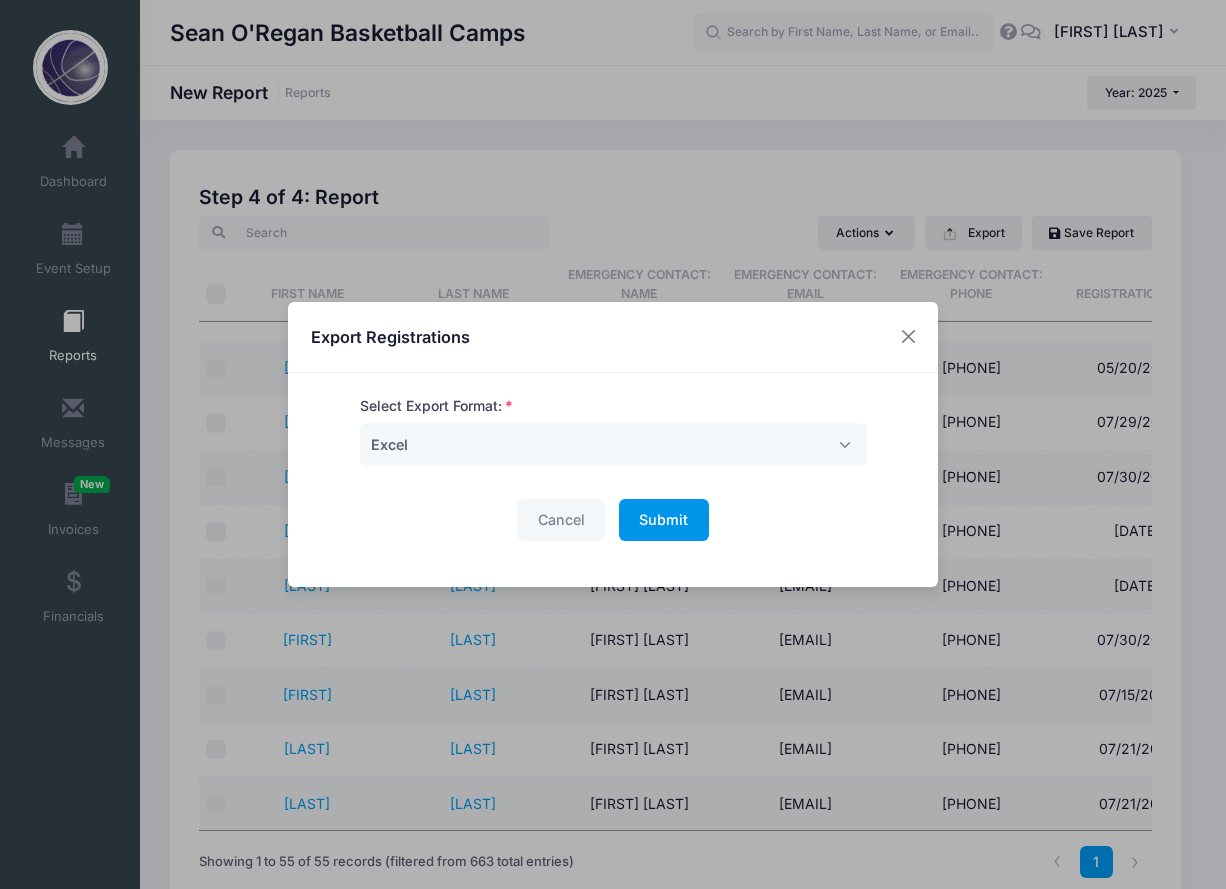 click on "Submit" at bounding box center (663, 519) 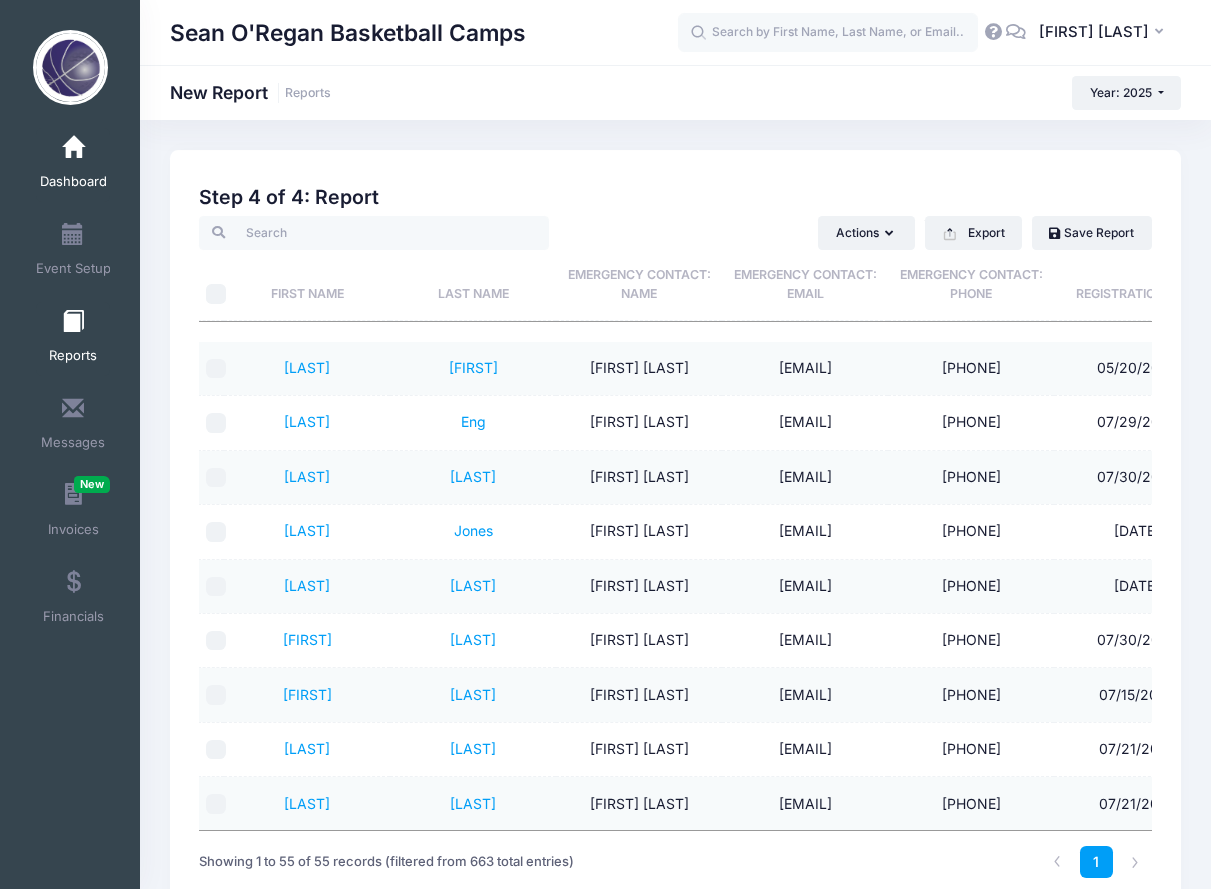 click at bounding box center [73, 148] 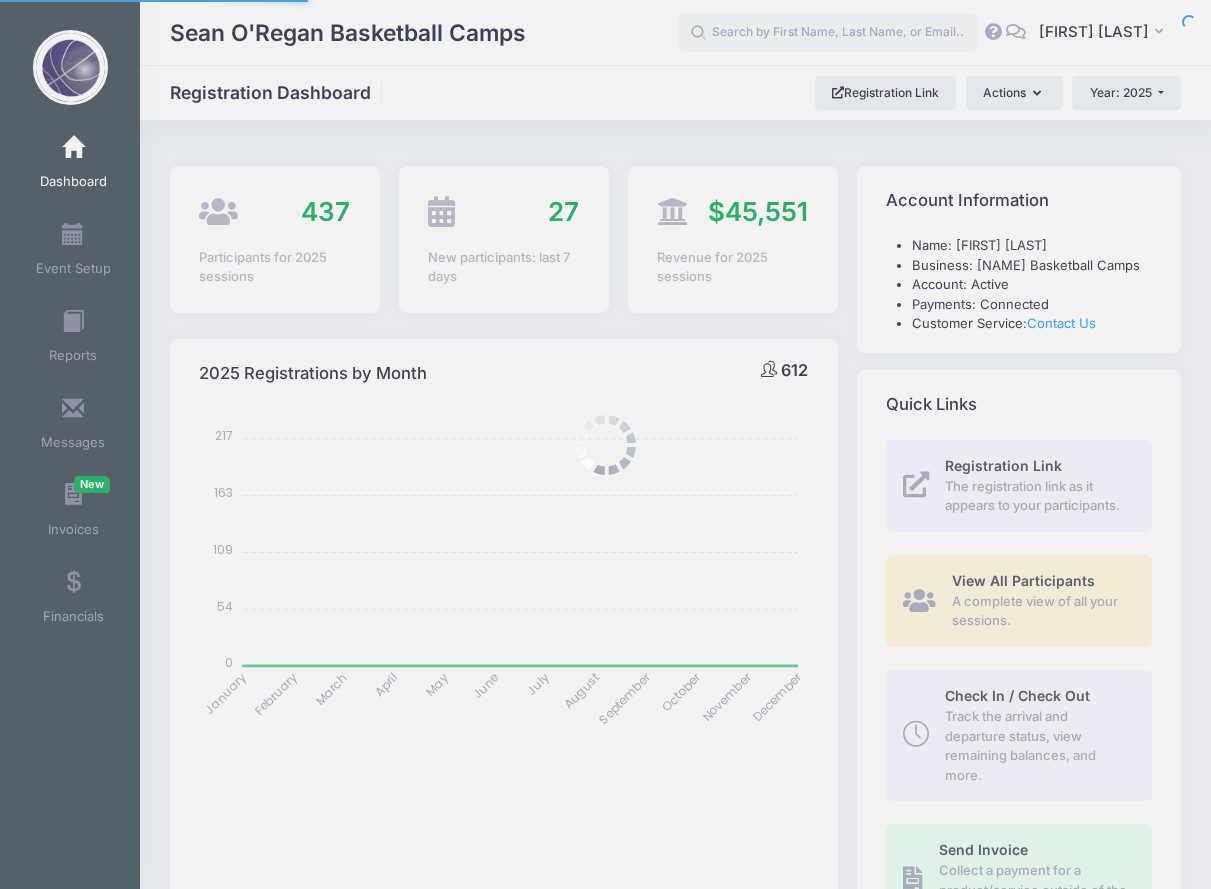 select 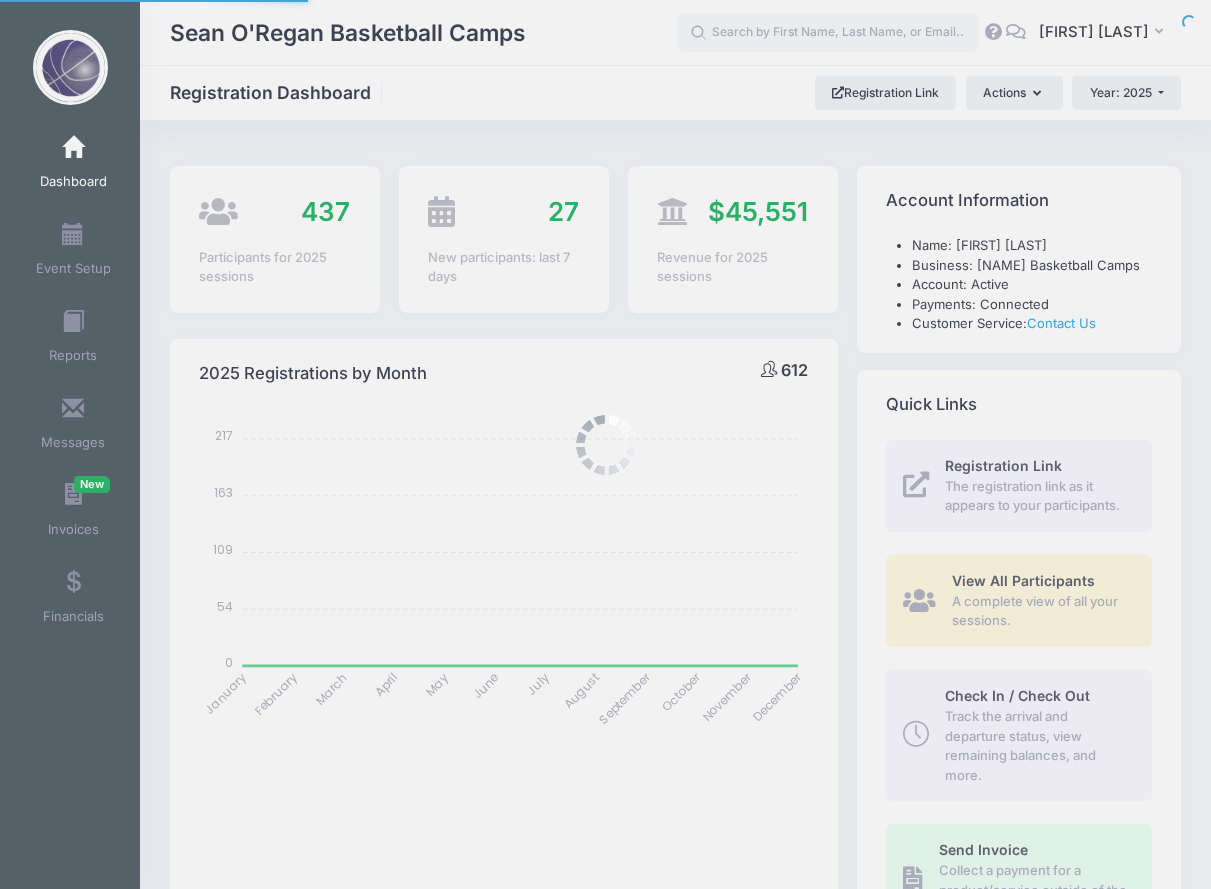 scroll, scrollTop: 0, scrollLeft: 0, axis: both 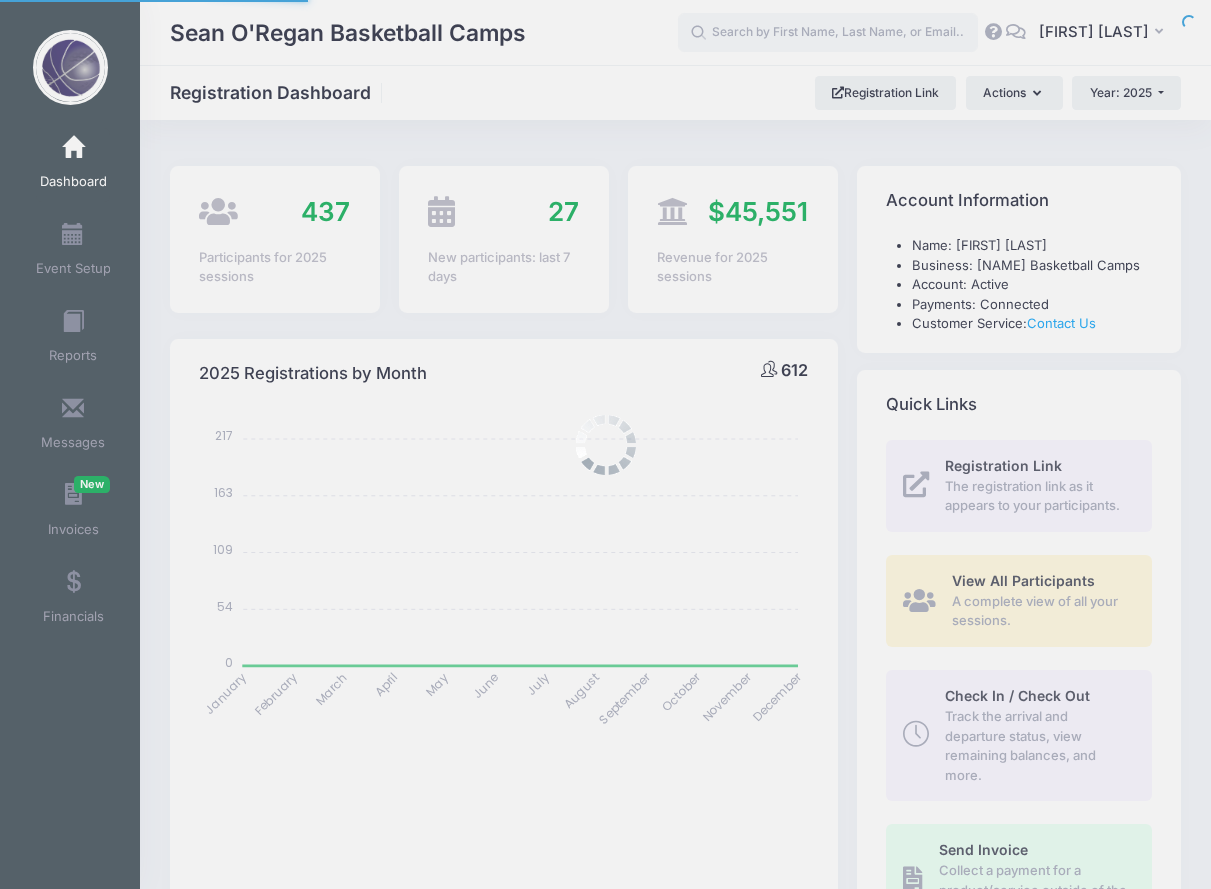 click on "Year: 2025" at bounding box center (1121, 92) 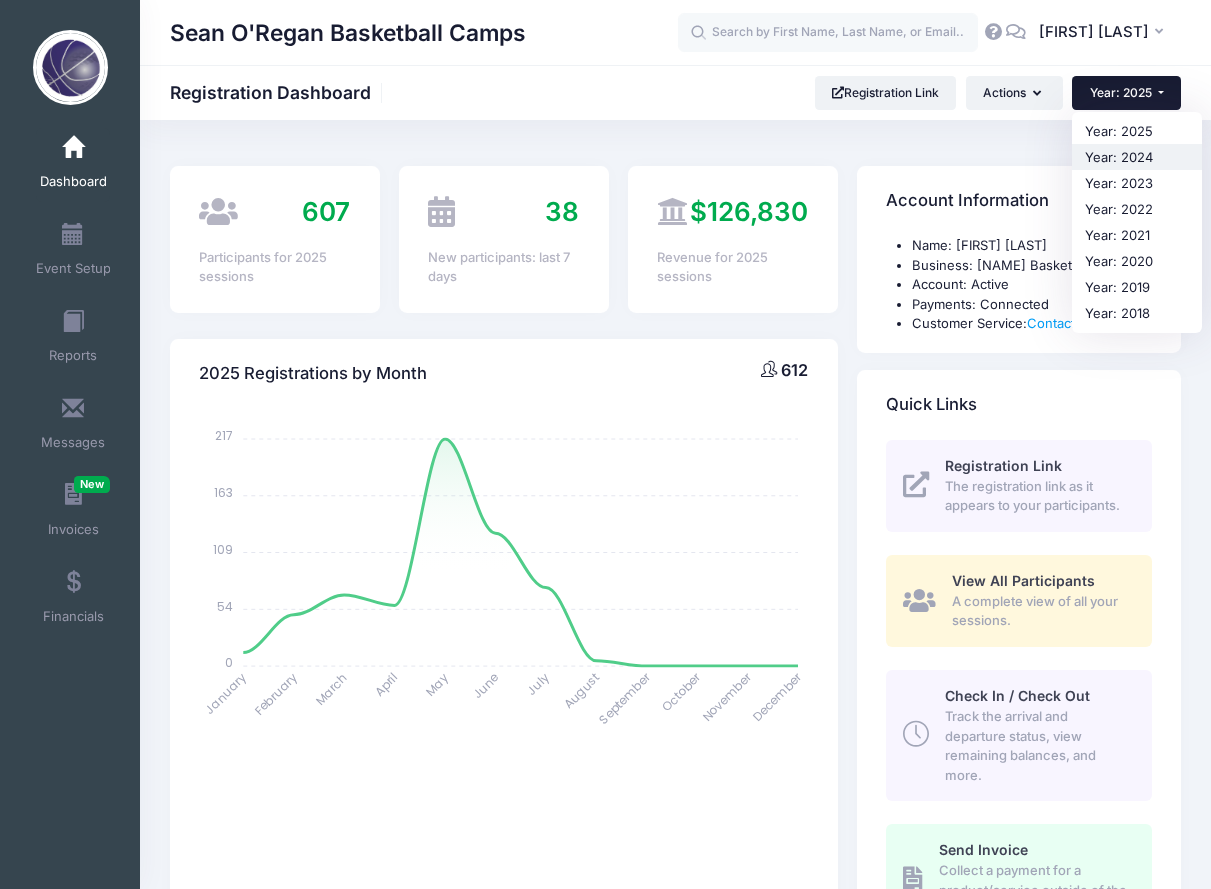 click on "Year: 2024" at bounding box center (1137, 157) 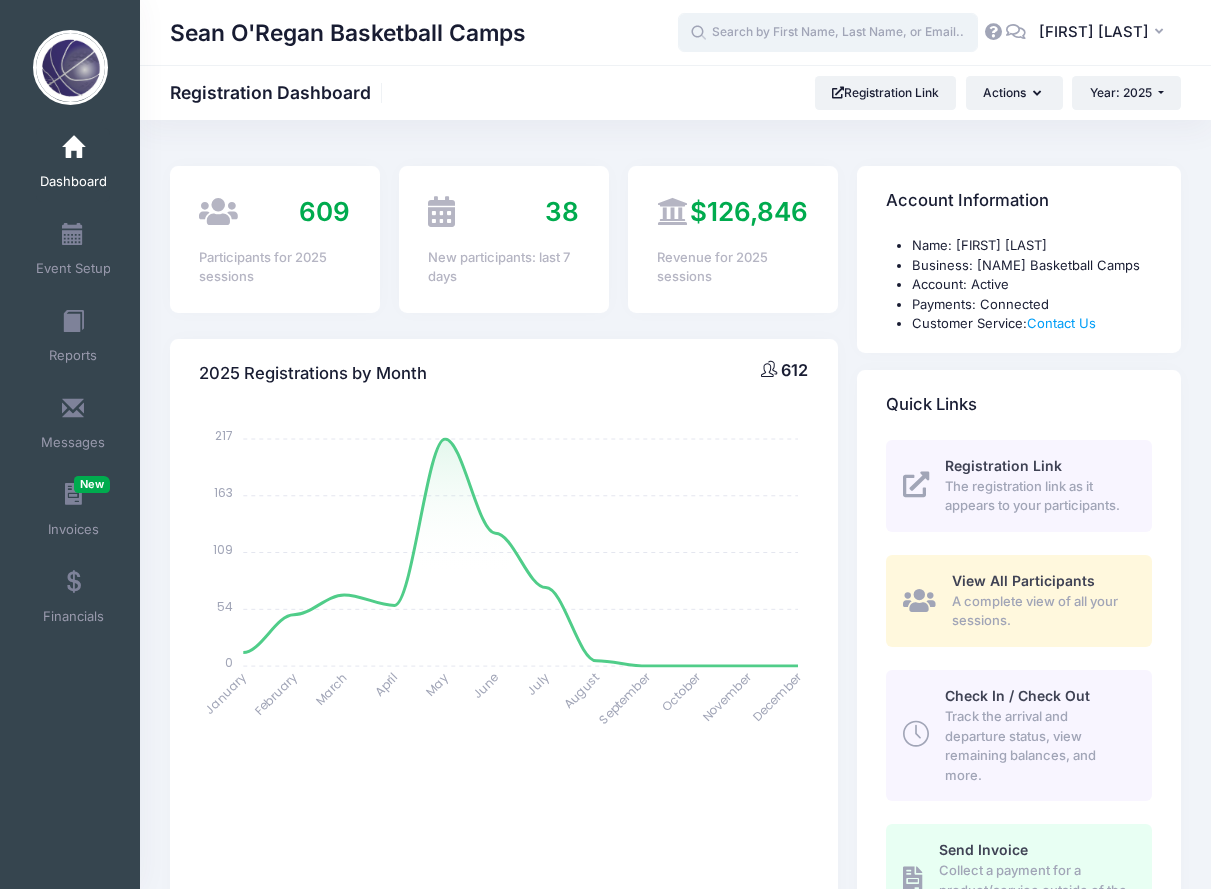 click at bounding box center (828, 33) 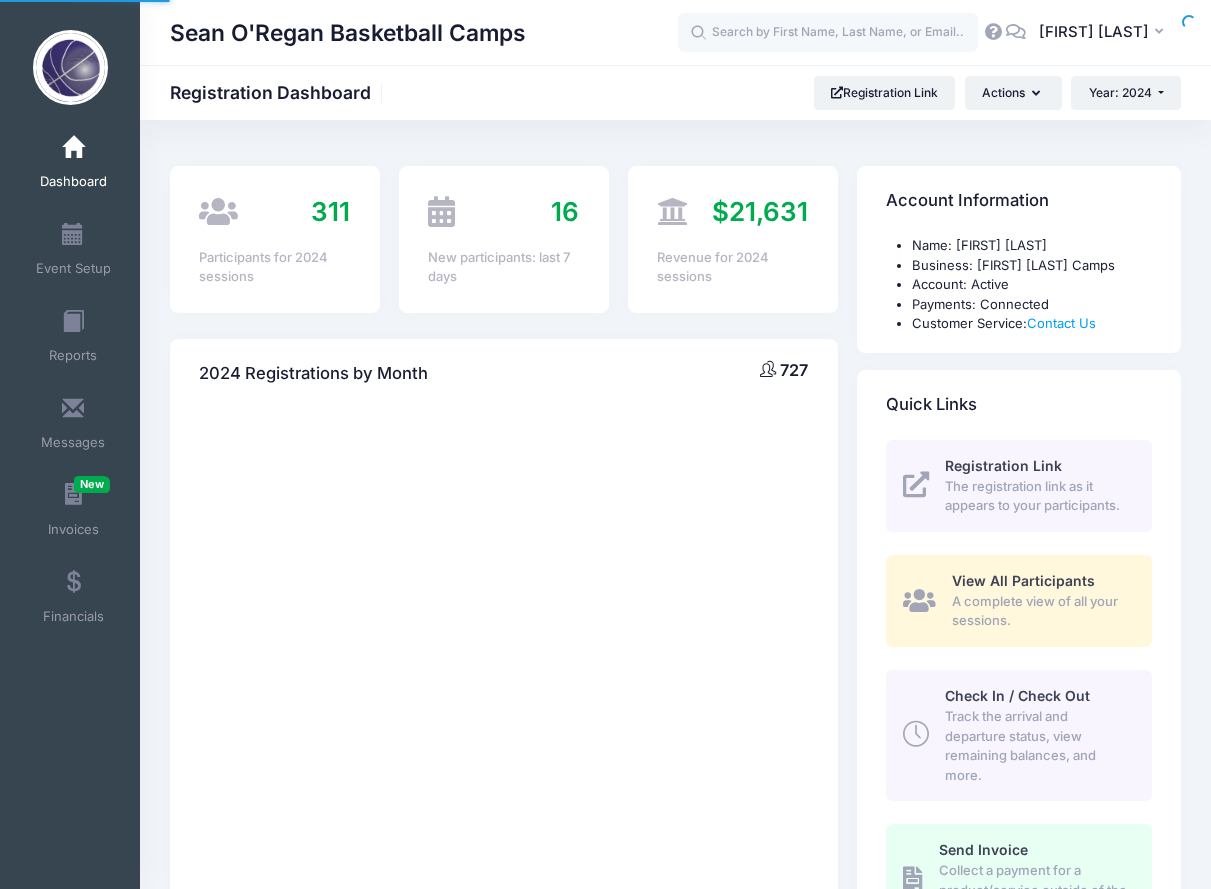 scroll, scrollTop: 0, scrollLeft: 0, axis: both 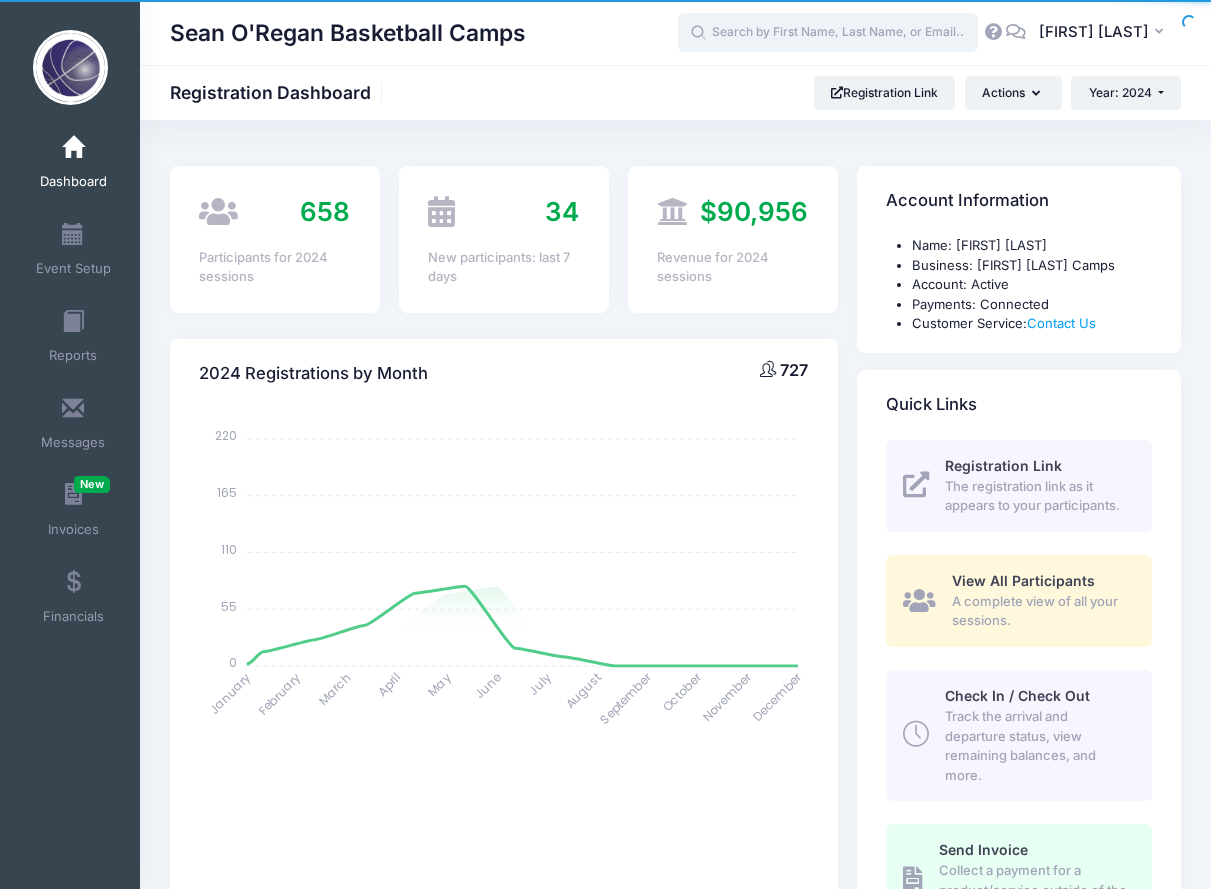 click at bounding box center (828, 33) 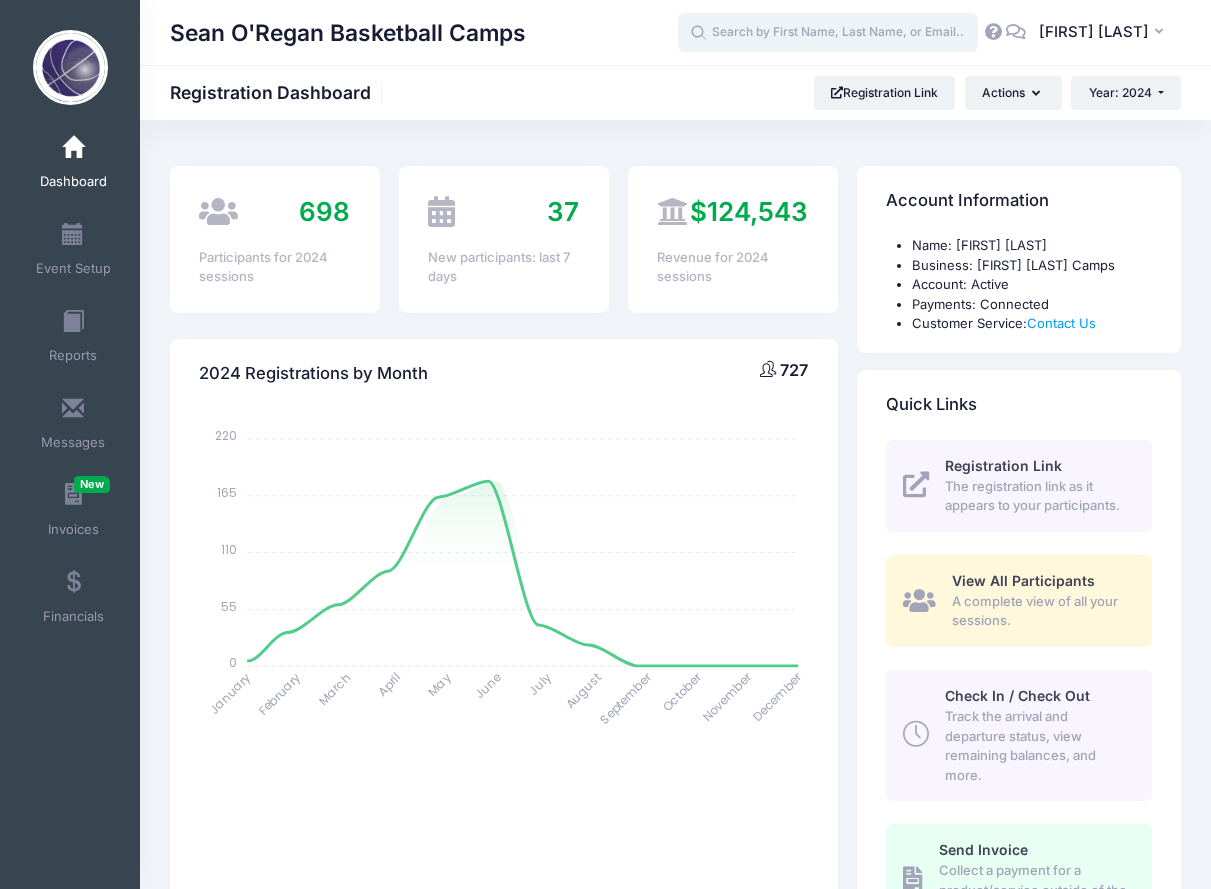 paste on "[FIRST]	[LAST]" 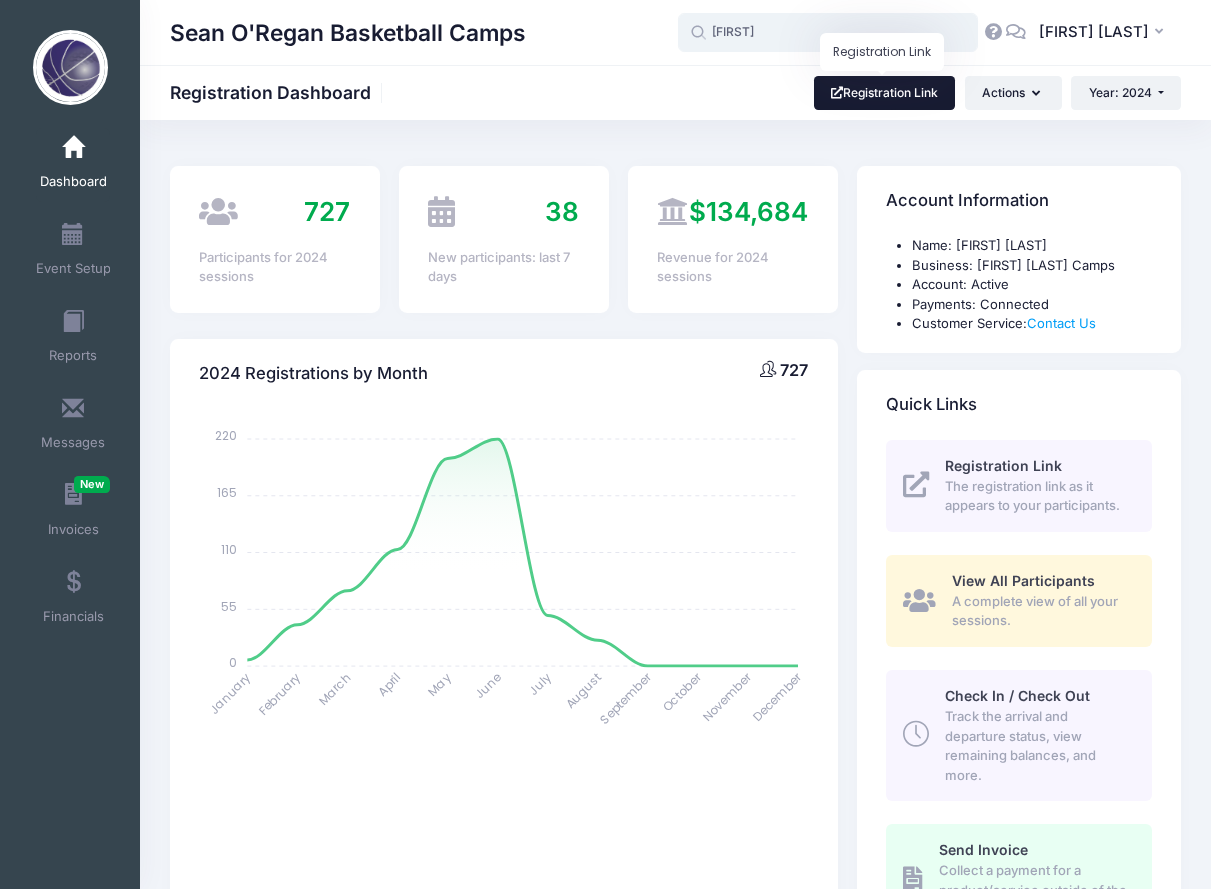 type on "[FIRST]" 